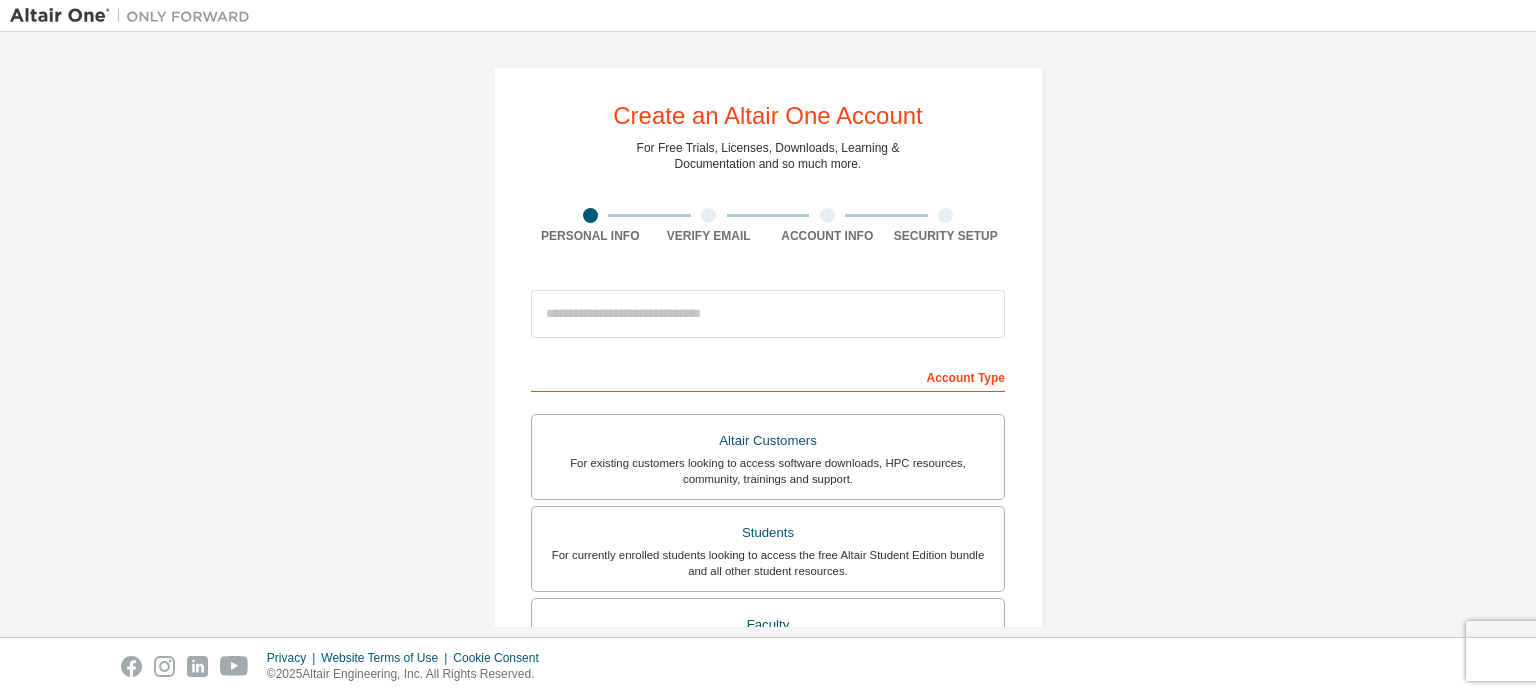scroll, scrollTop: 0, scrollLeft: 0, axis: both 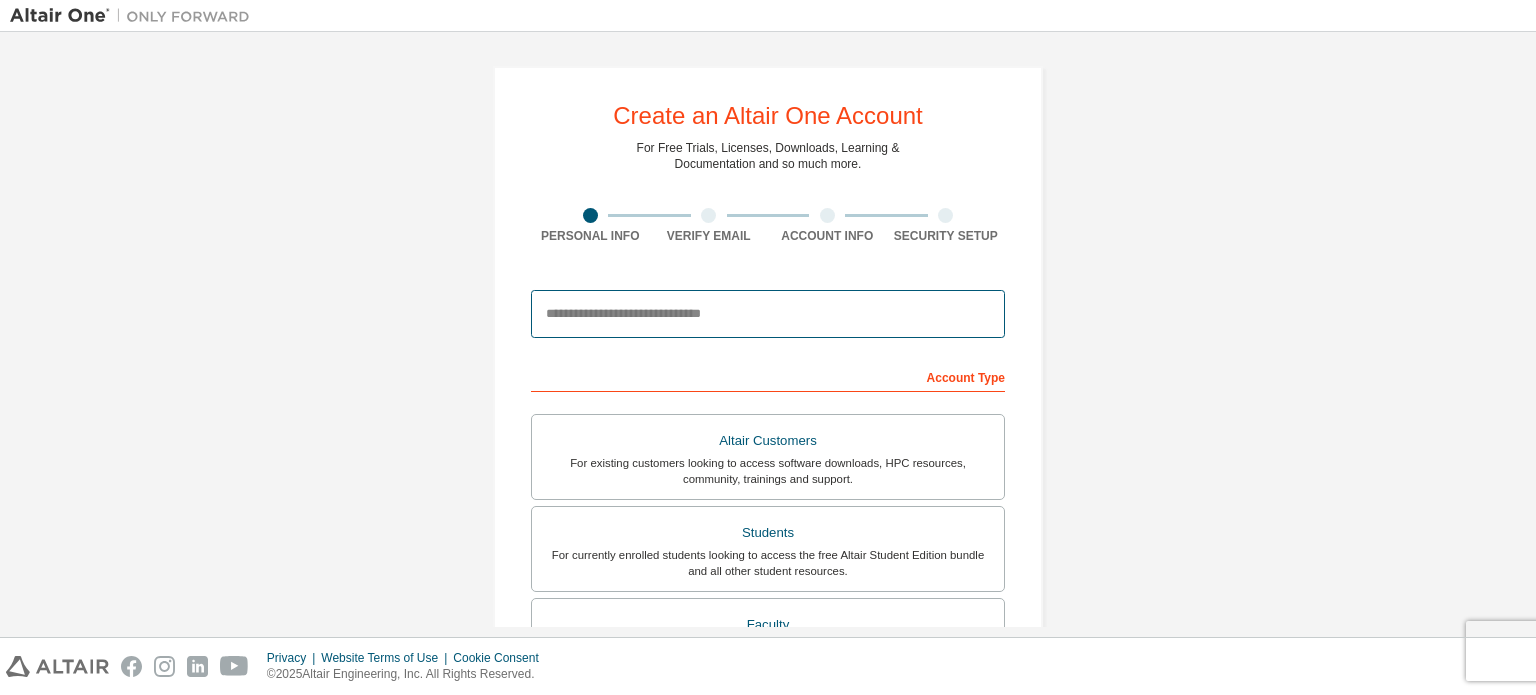 click at bounding box center (768, 314) 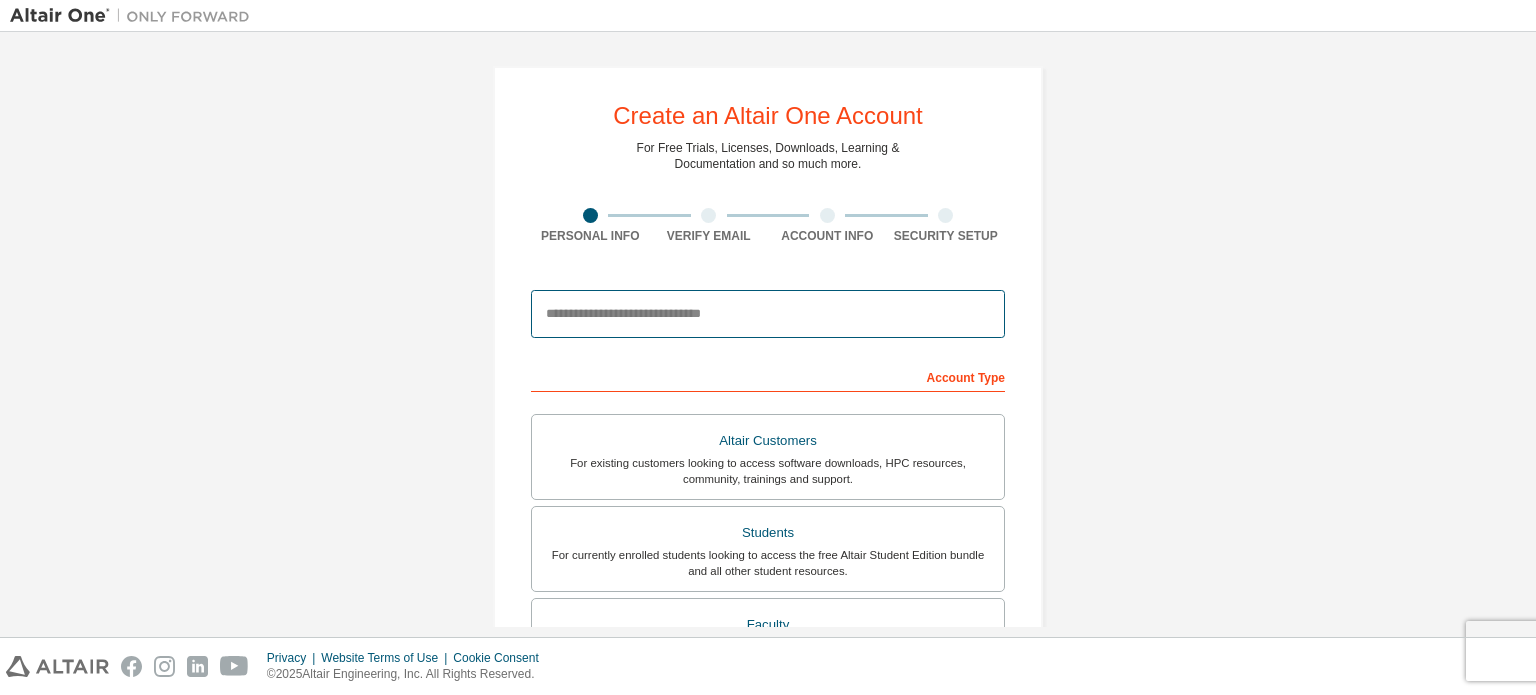type on "**********" 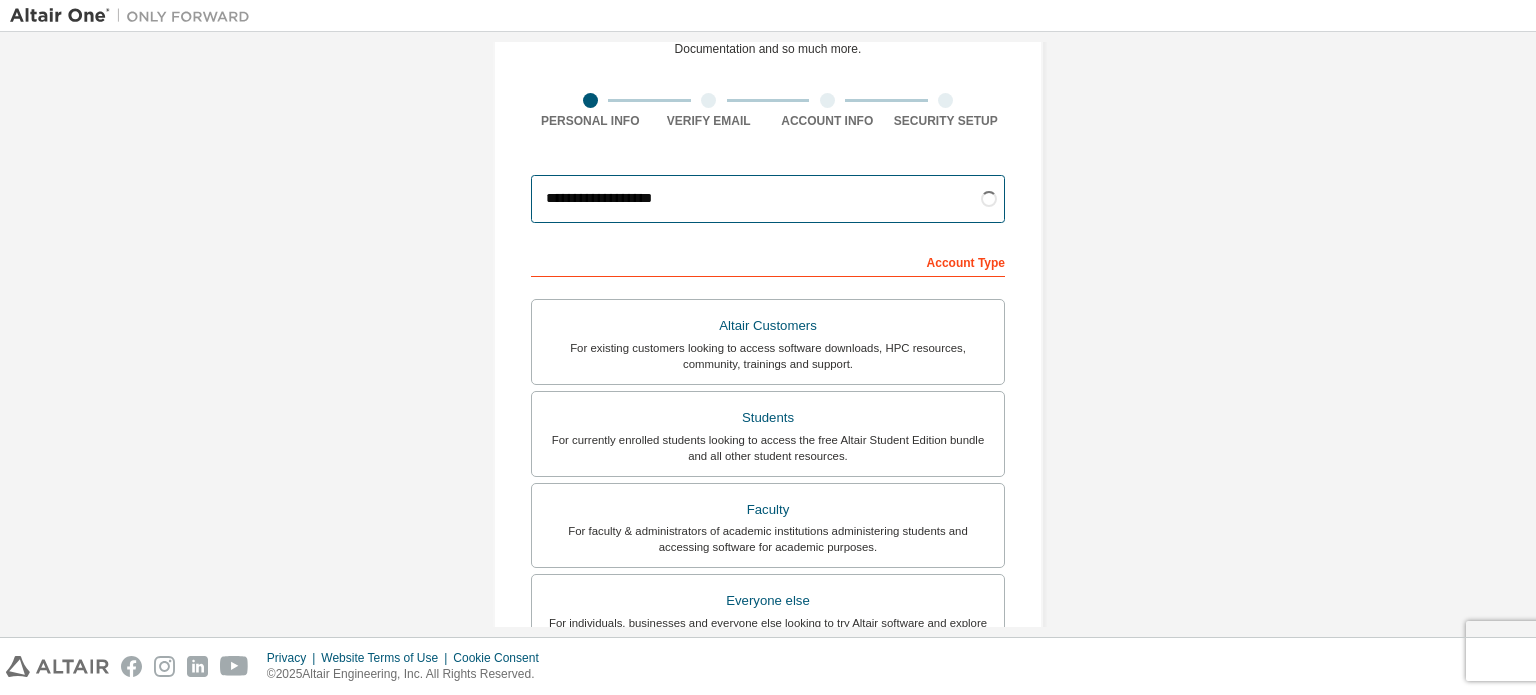 scroll, scrollTop: 119, scrollLeft: 0, axis: vertical 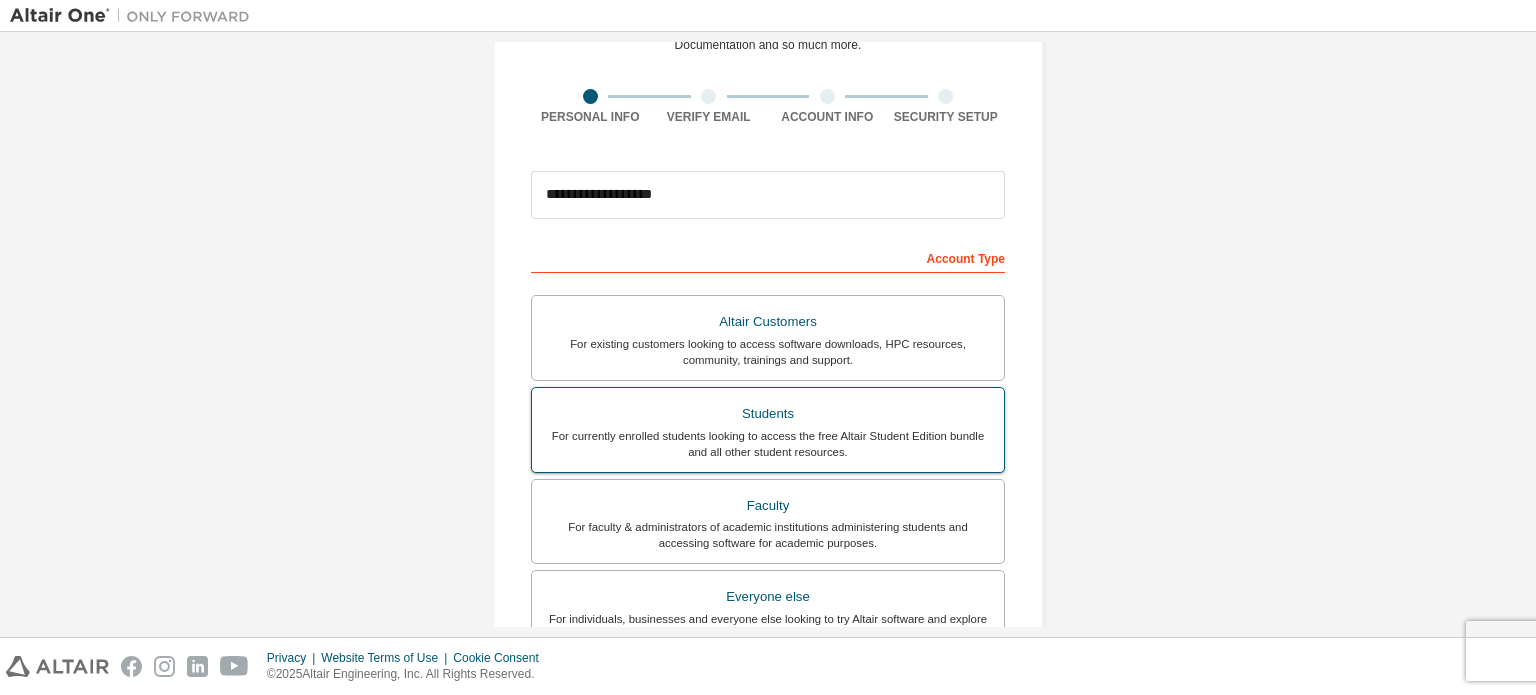 click on "For currently enrolled students looking to access the free Altair Student Edition bundle and all other student resources." at bounding box center (768, 444) 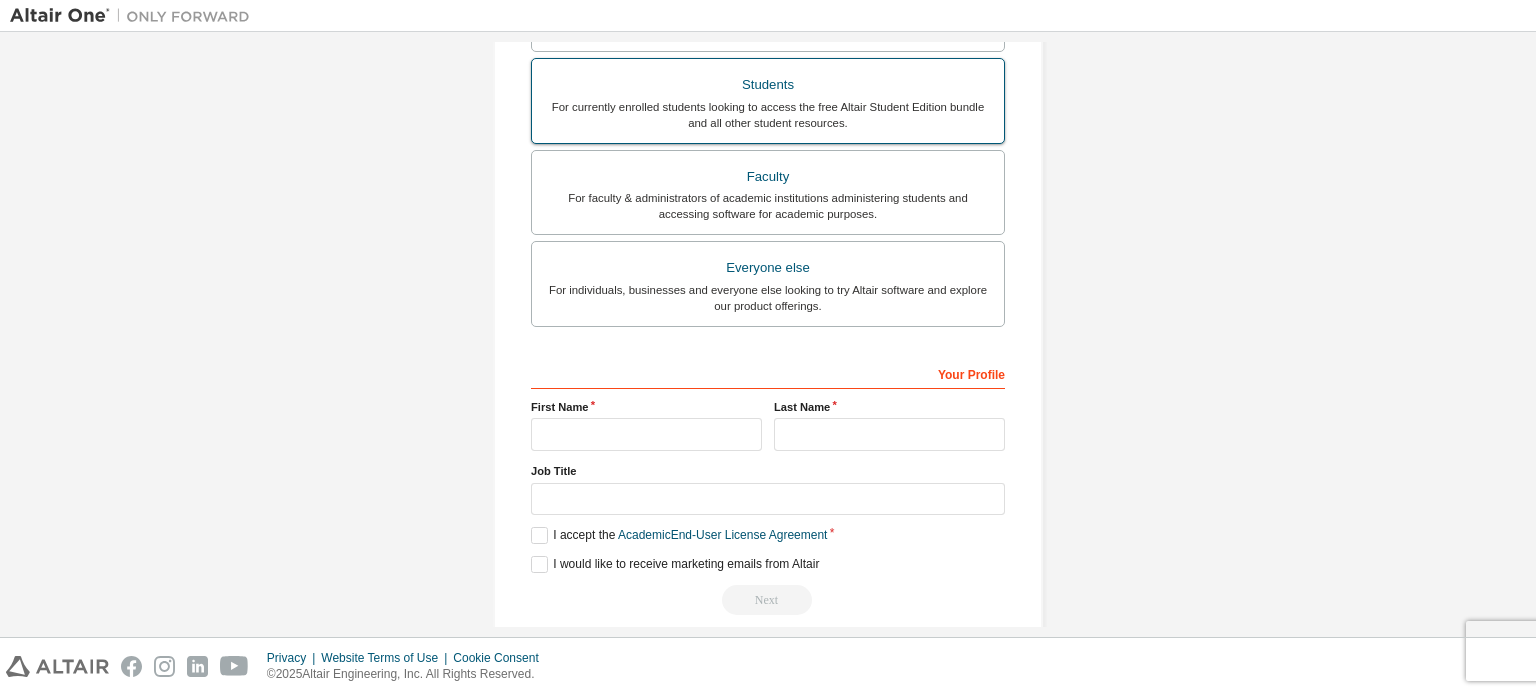 scroll, scrollTop: 450, scrollLeft: 0, axis: vertical 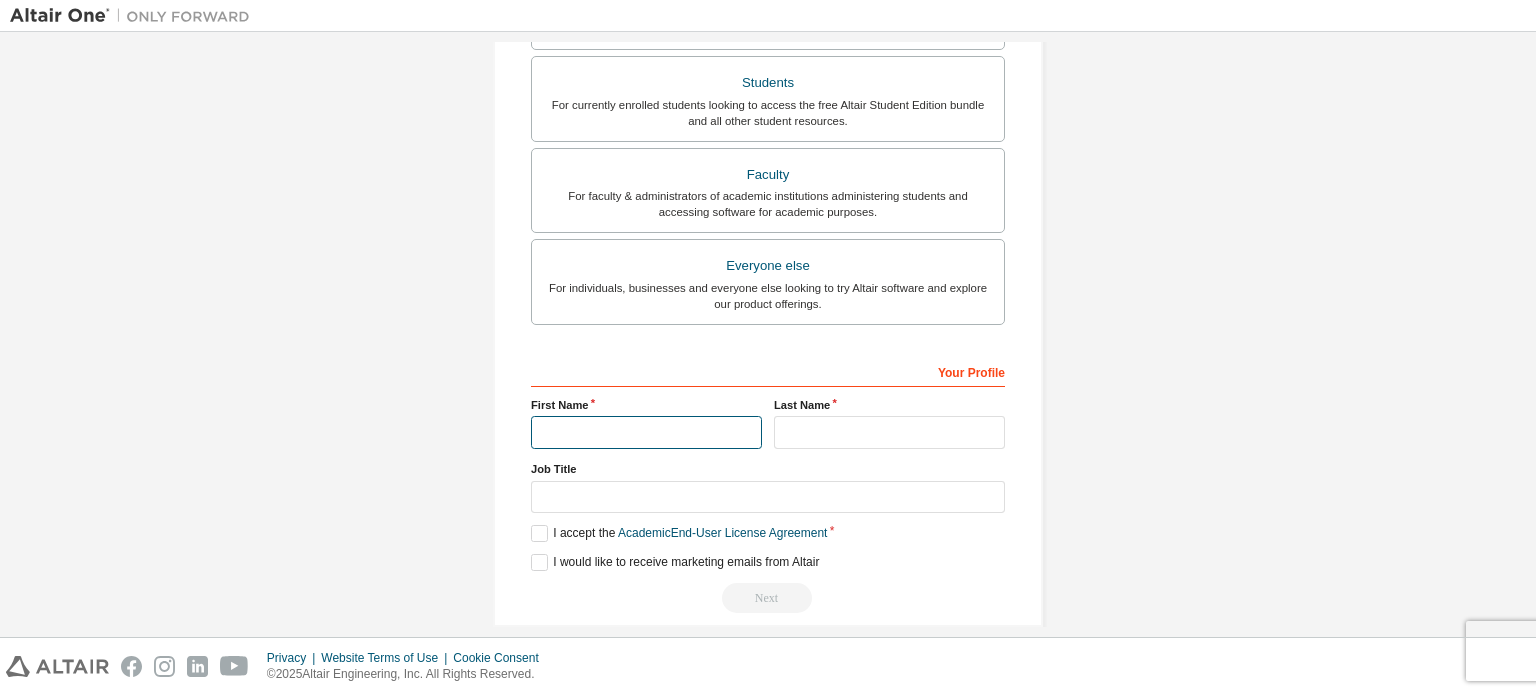 click at bounding box center (646, 432) 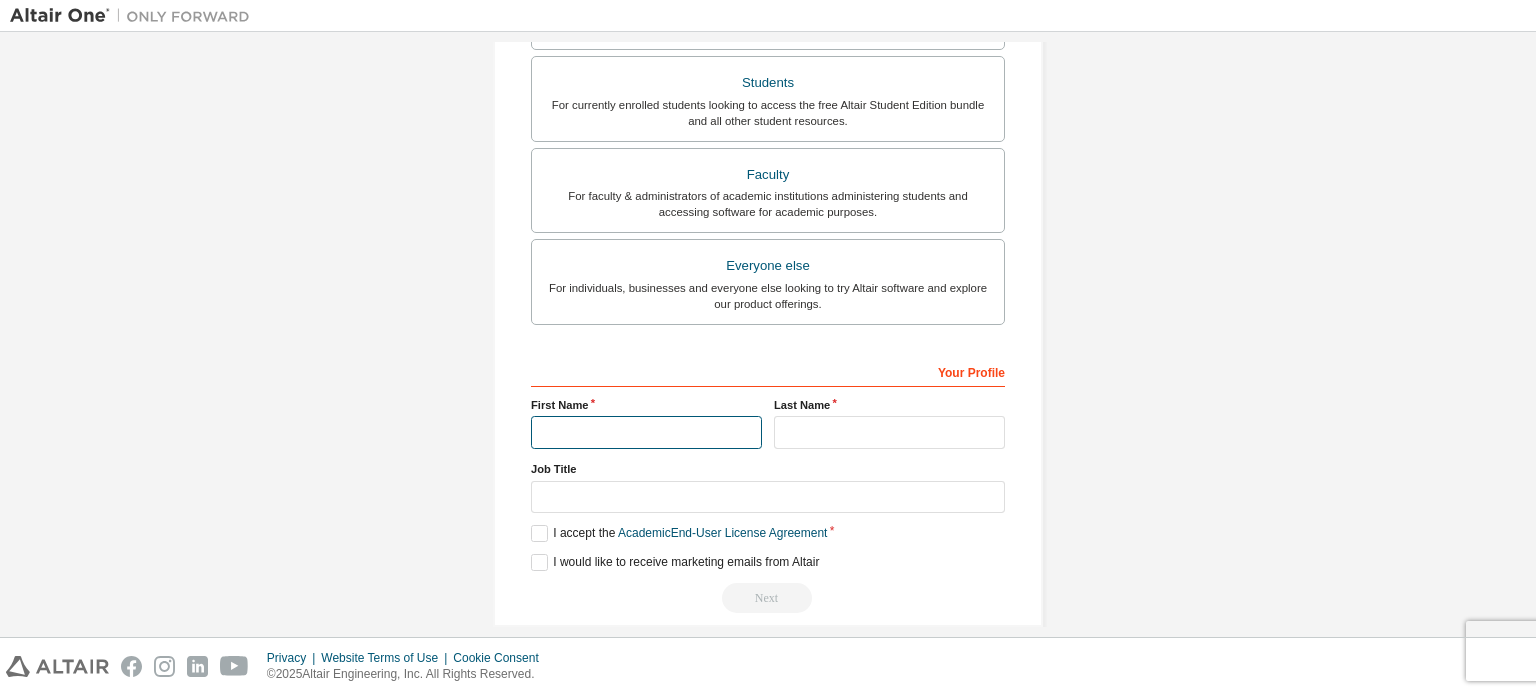 type on "*******" 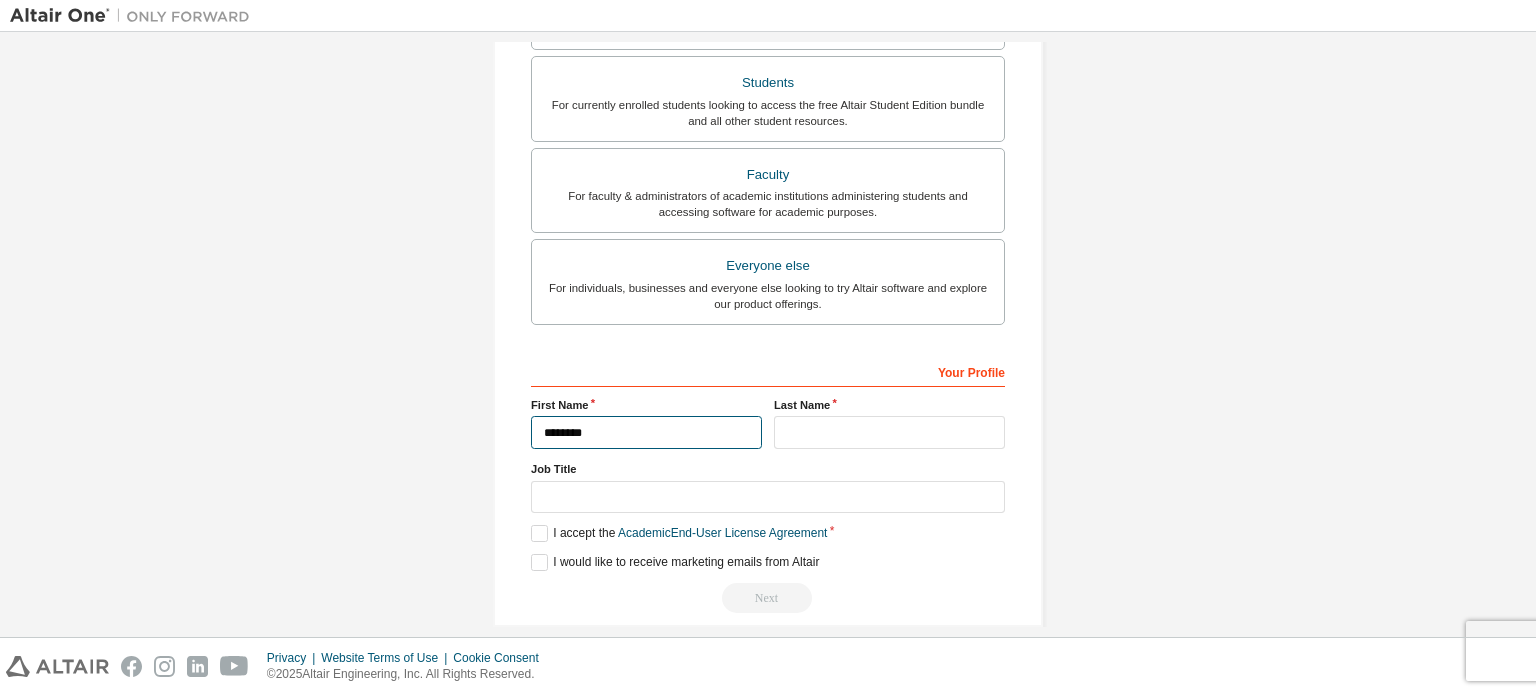 click on "*******" at bounding box center (646, 432) 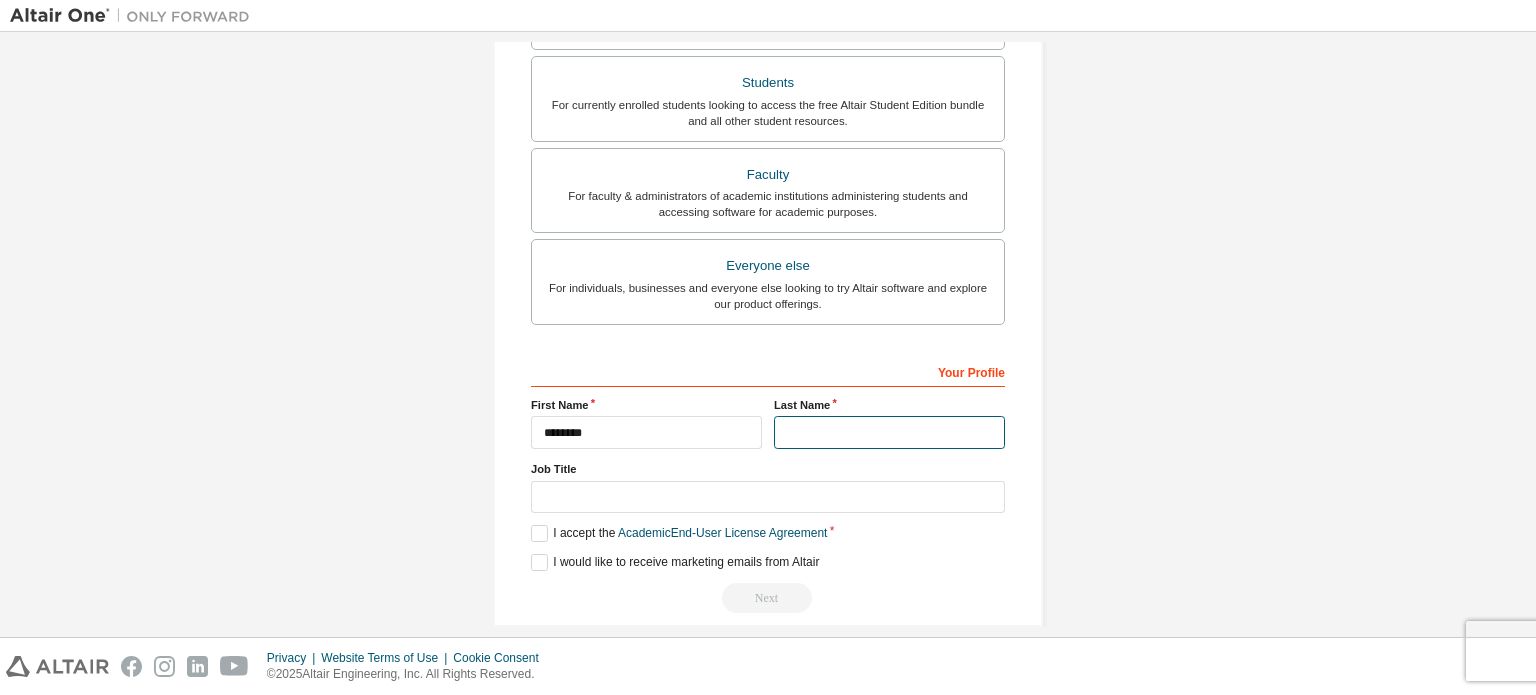 click at bounding box center [889, 432] 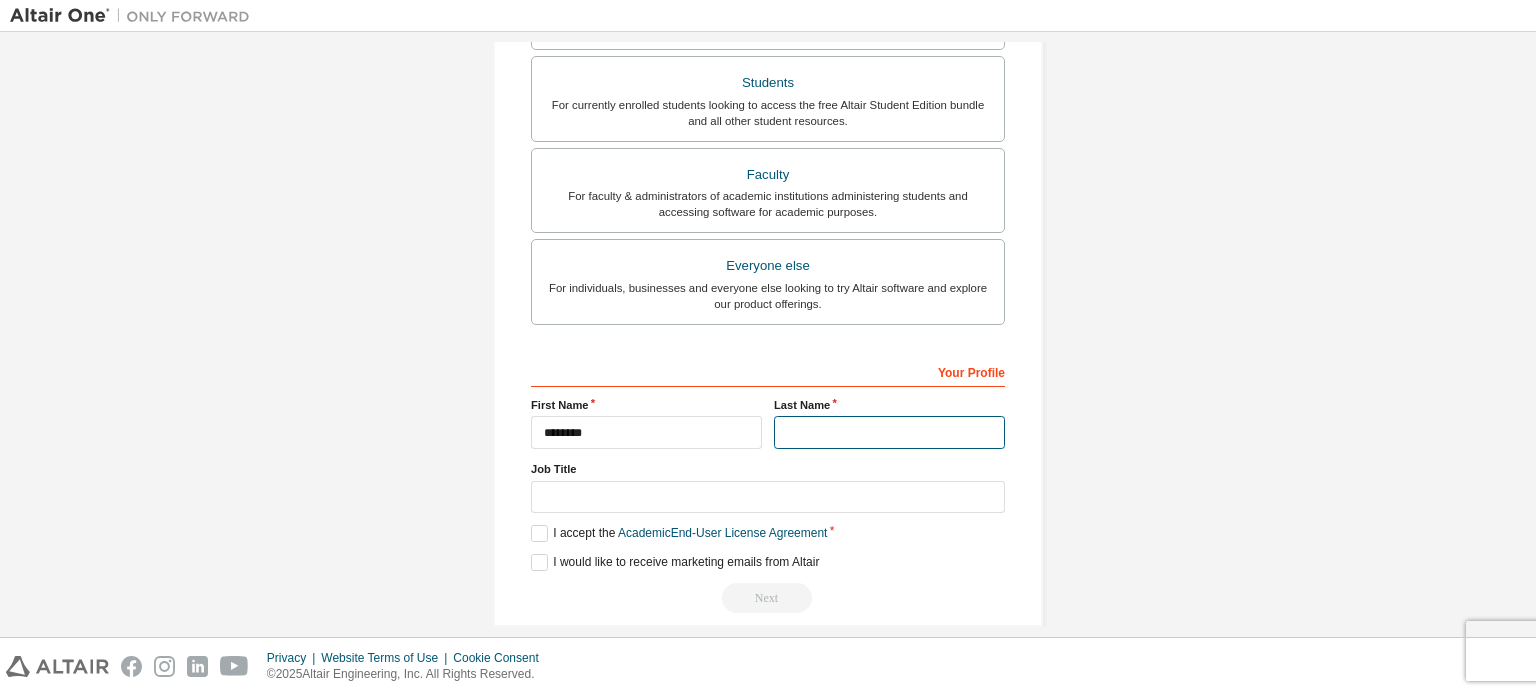 type on "******" 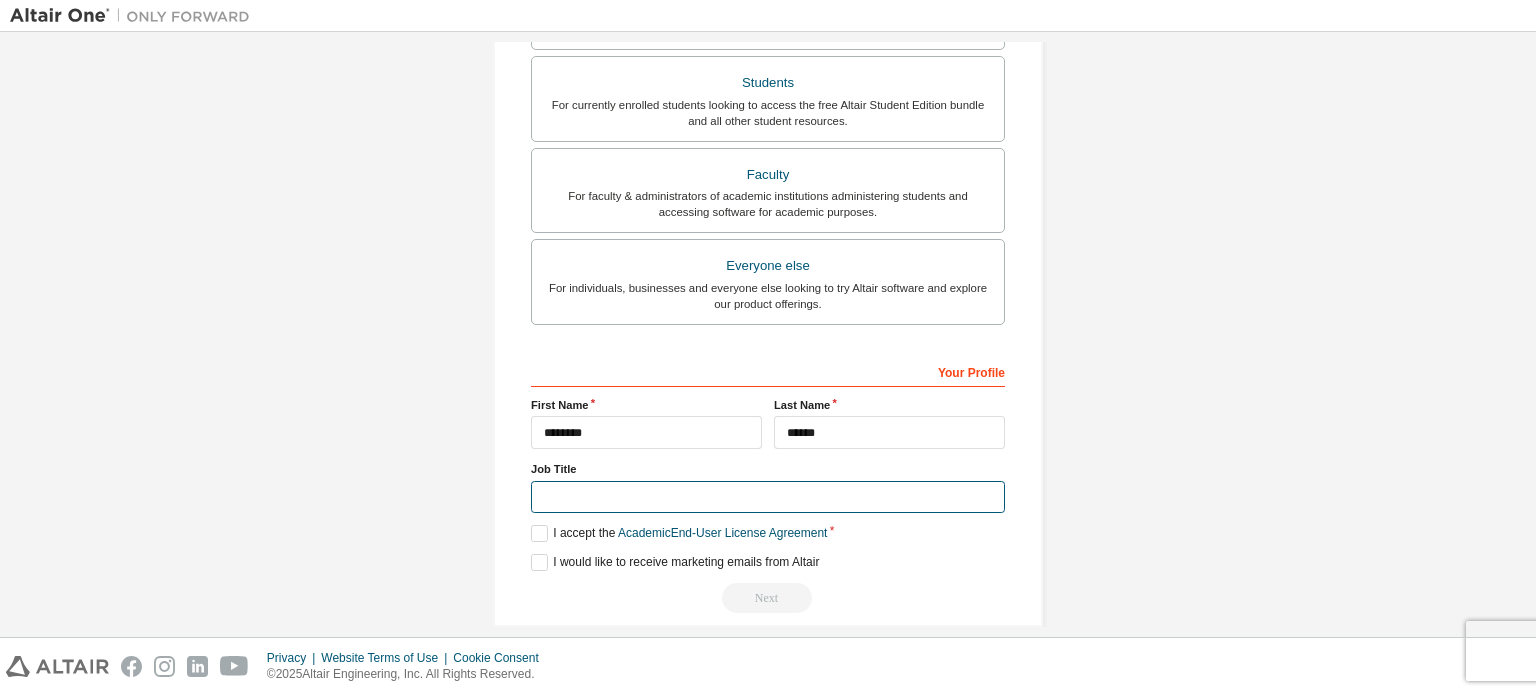 click at bounding box center [768, 497] 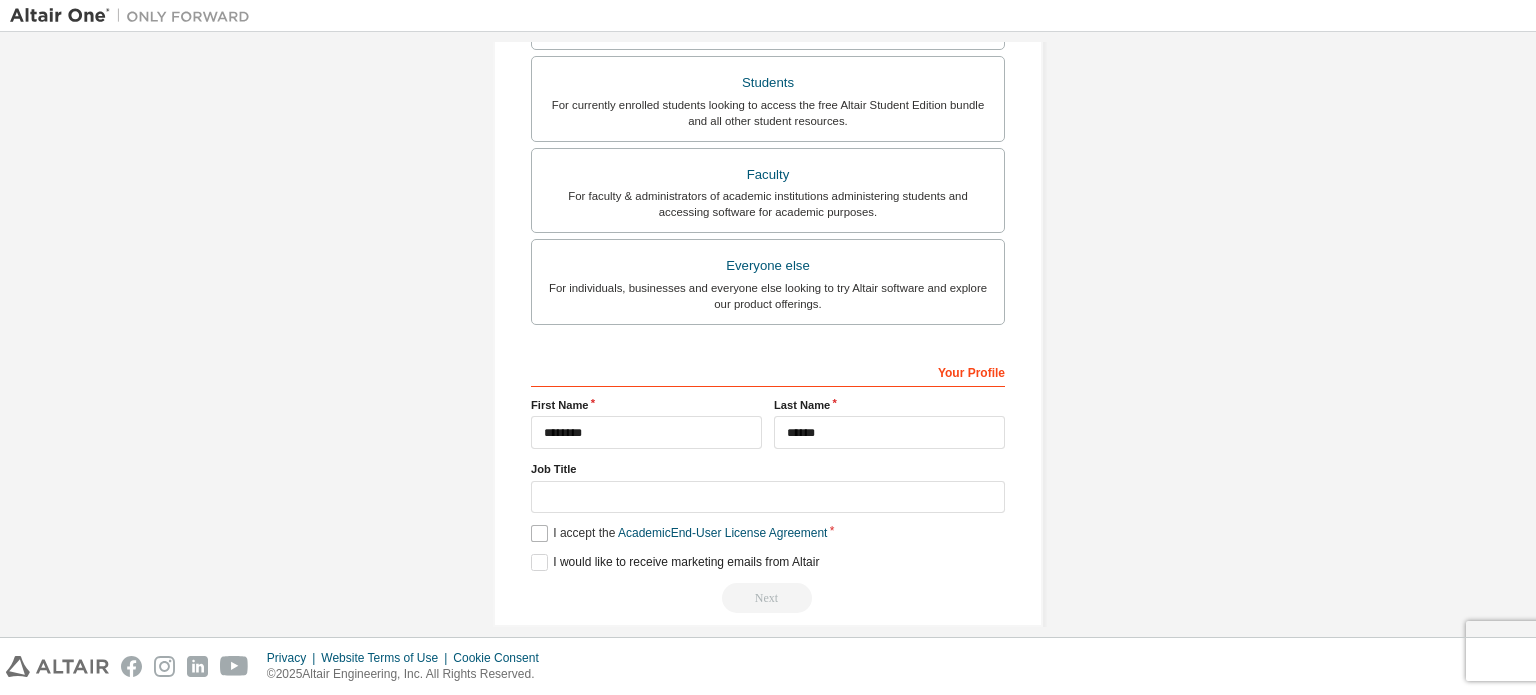 click on "Your Profile First Name ******* Last Name ****** Job Title Please provide State/Province to help us route sales and support resources to you more efficiently. I accept the   Academic   End-User License Agreement I would like to receive marketing emails from Altair Next" at bounding box center (768, 484) 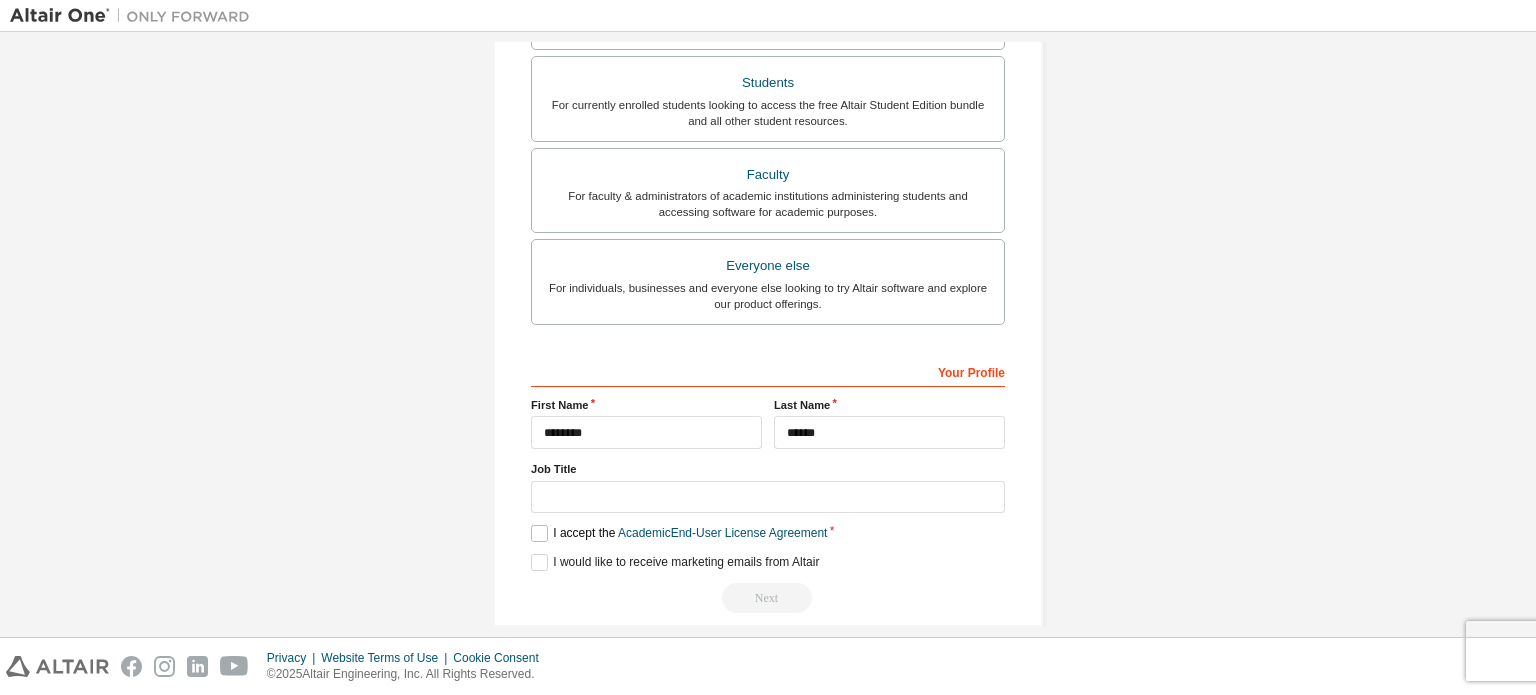 click on "I accept the   Academic   End-User License Agreement" at bounding box center [679, 533] 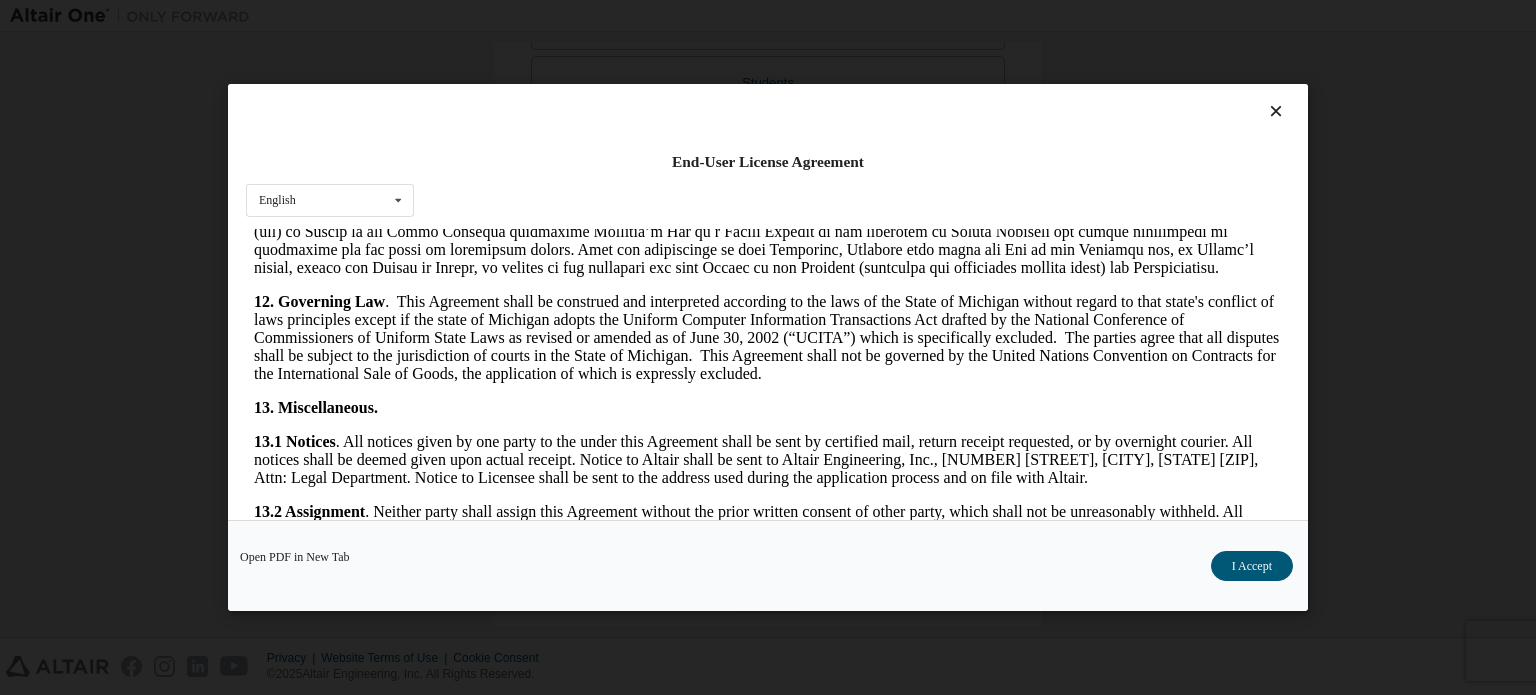 scroll, scrollTop: 3356, scrollLeft: 0, axis: vertical 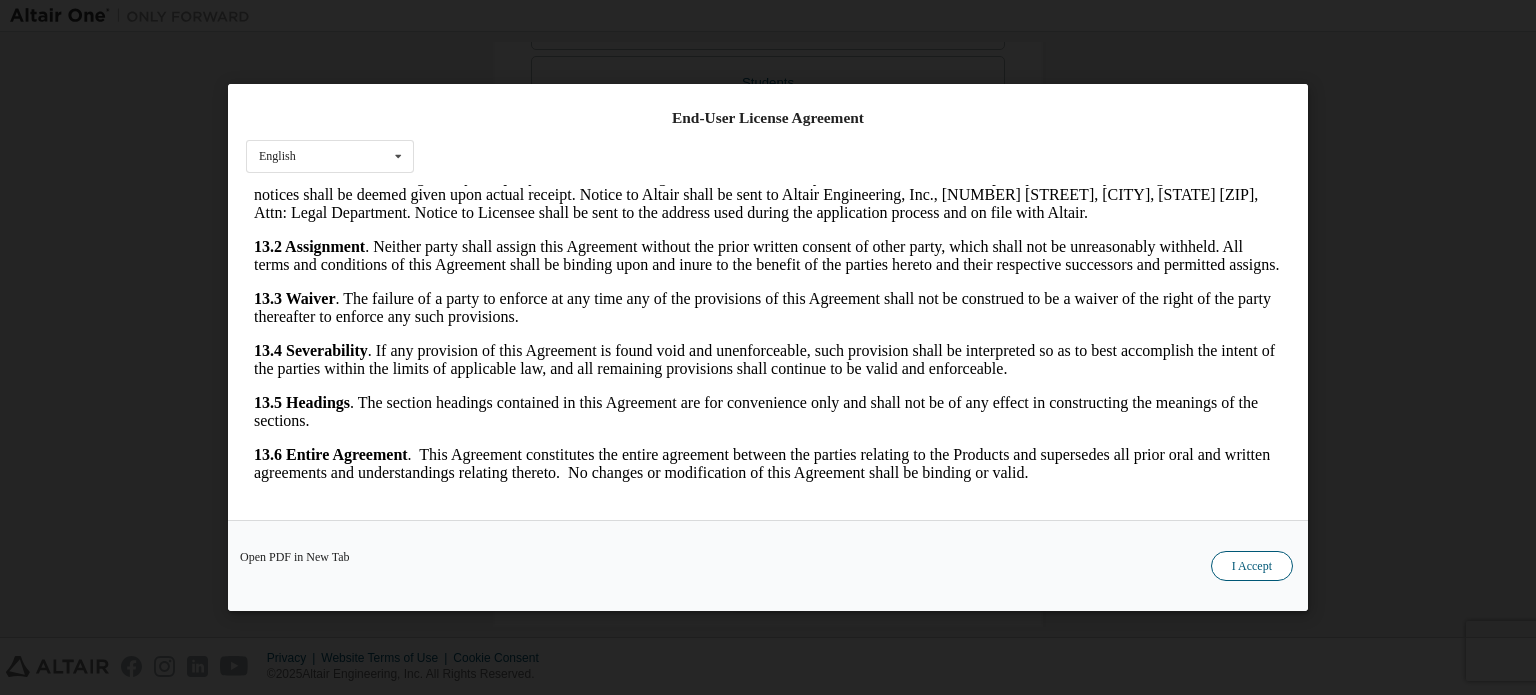 click on "I Accept" at bounding box center [1252, 566] 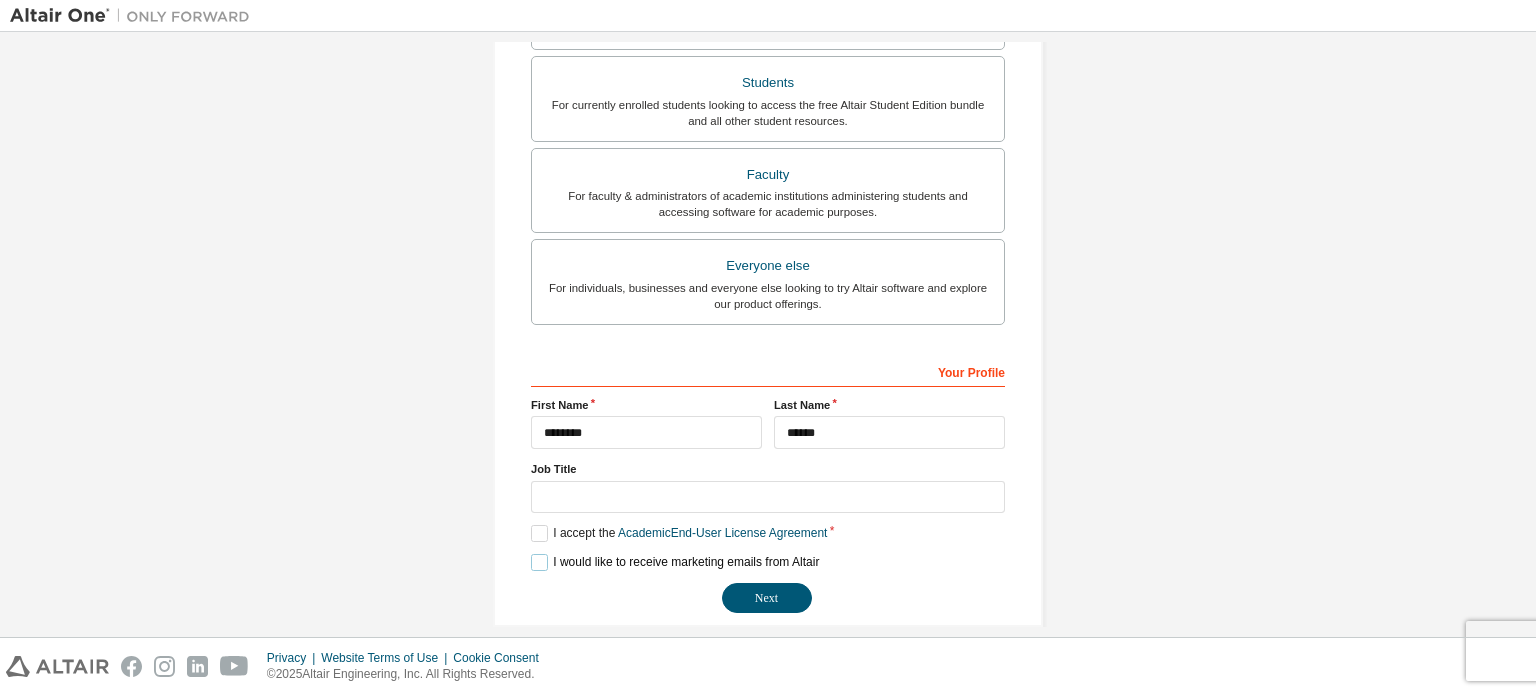click on "I would like to receive marketing emails from Altair" at bounding box center [675, 562] 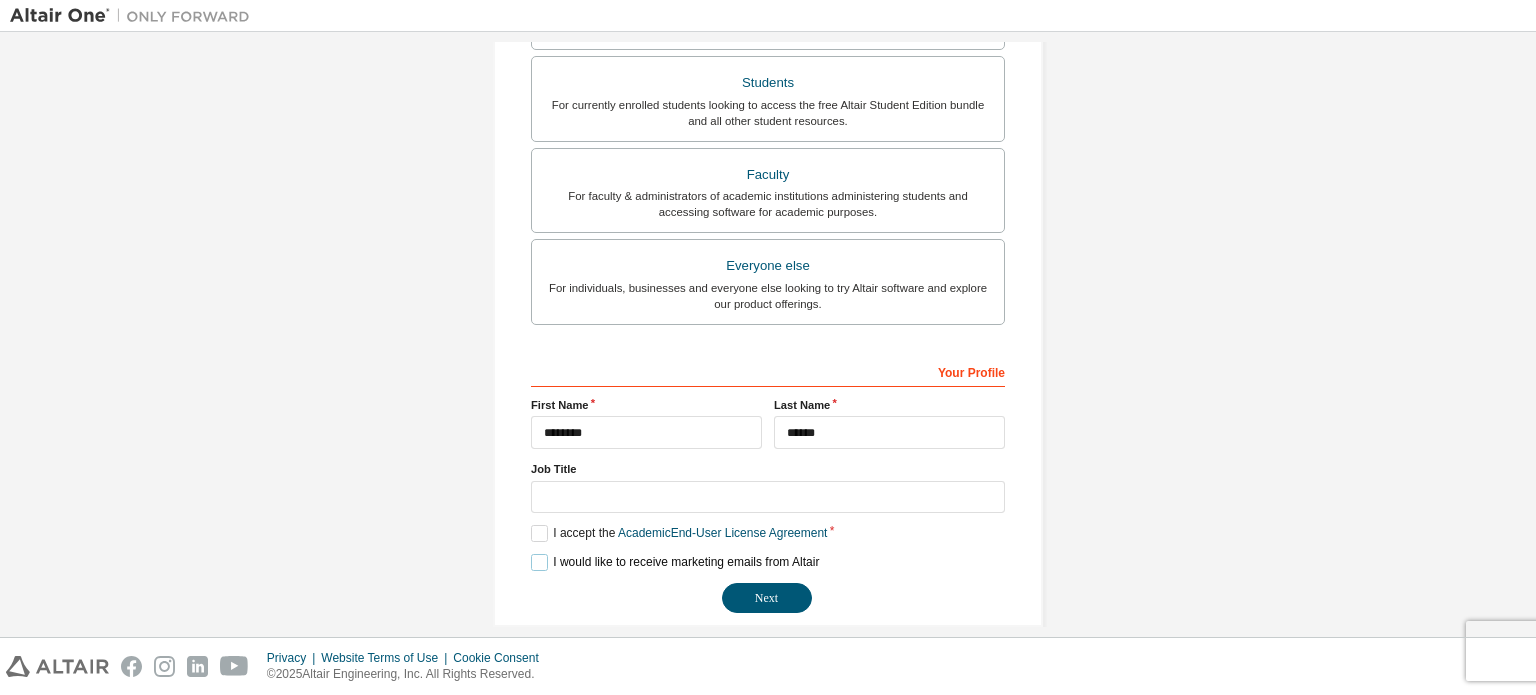 click on "I would like to receive marketing emails from Altair" at bounding box center (675, 562) 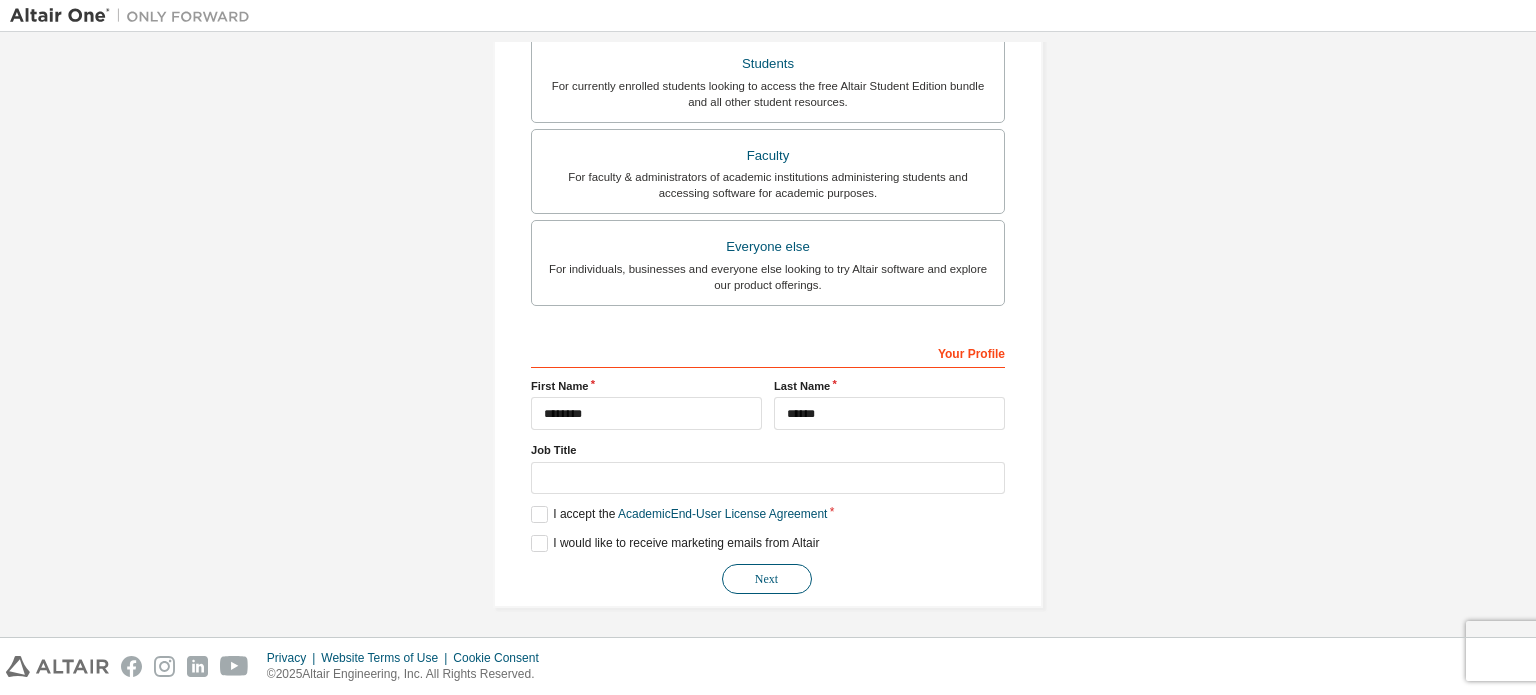click on "Next" at bounding box center [767, 579] 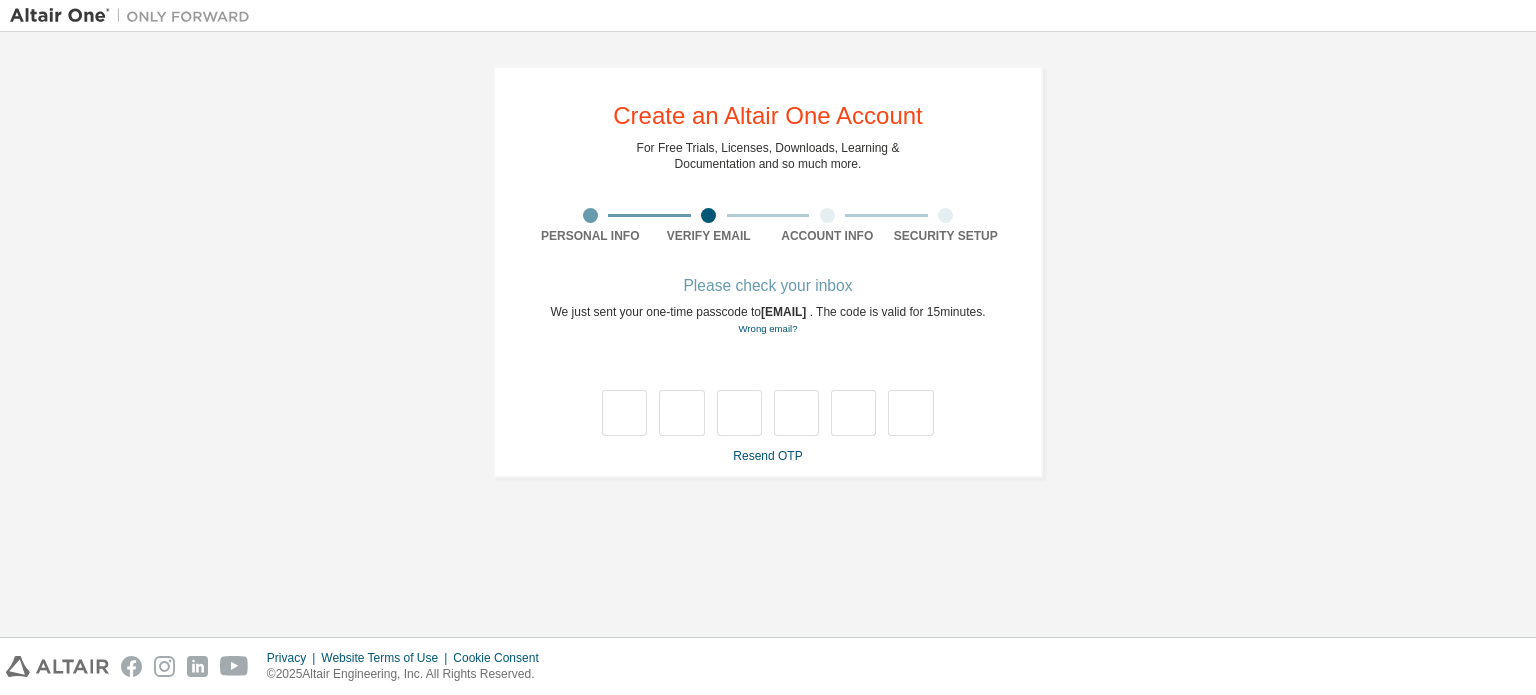 scroll, scrollTop: 0, scrollLeft: 0, axis: both 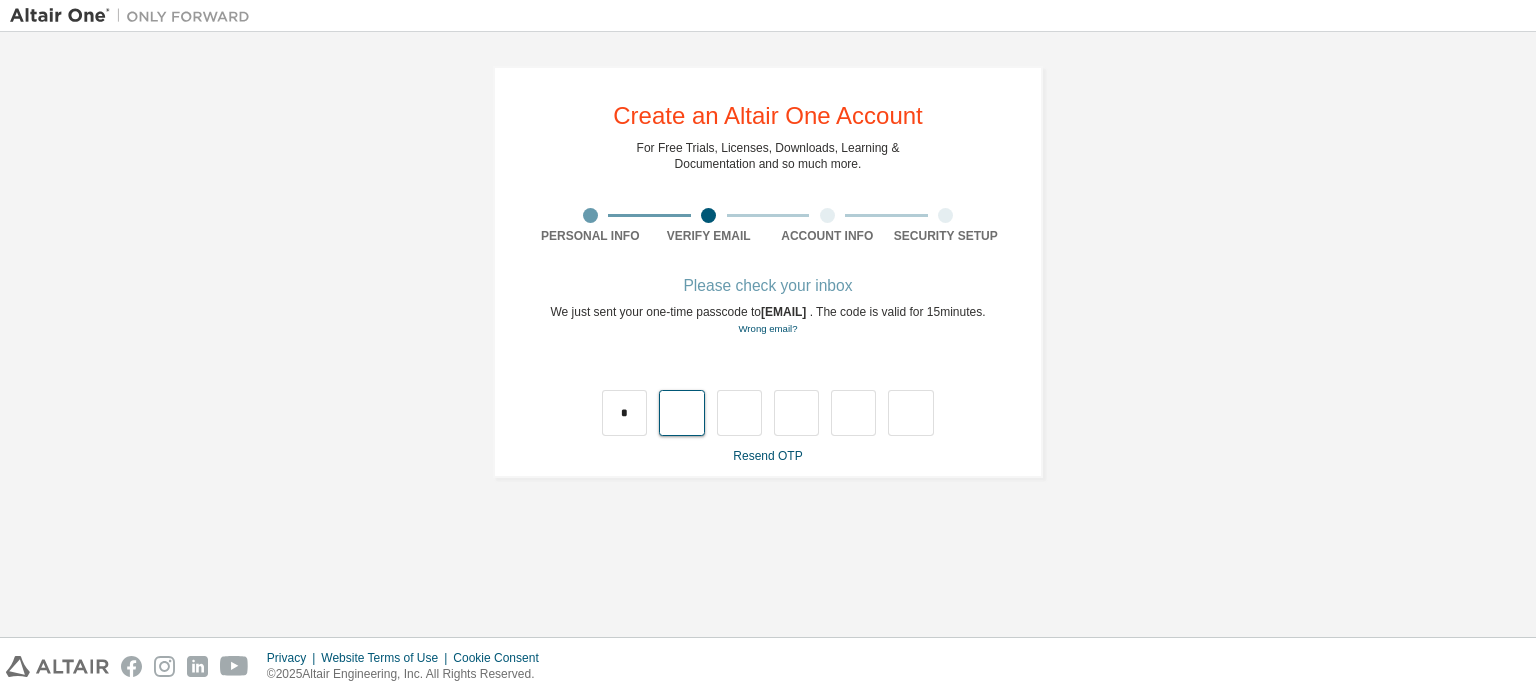 type on "*" 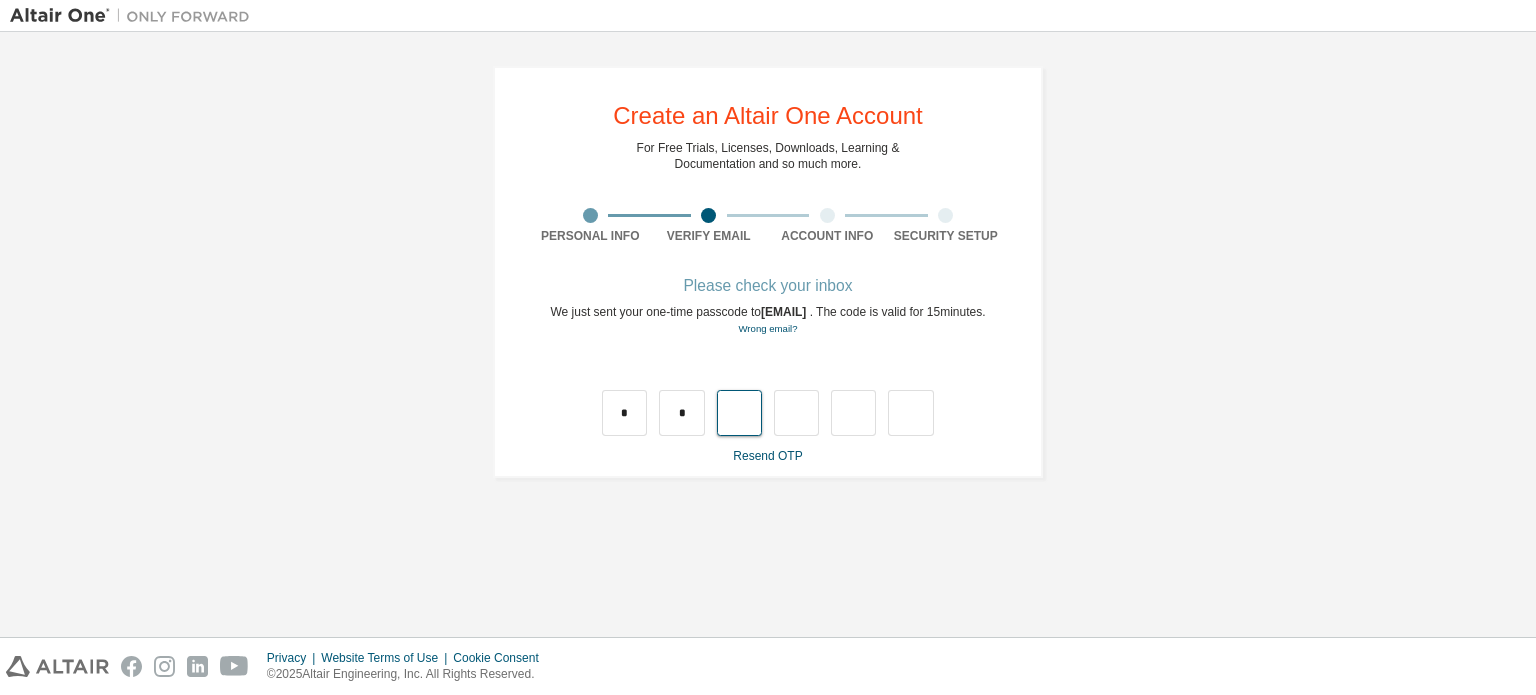 type on "*" 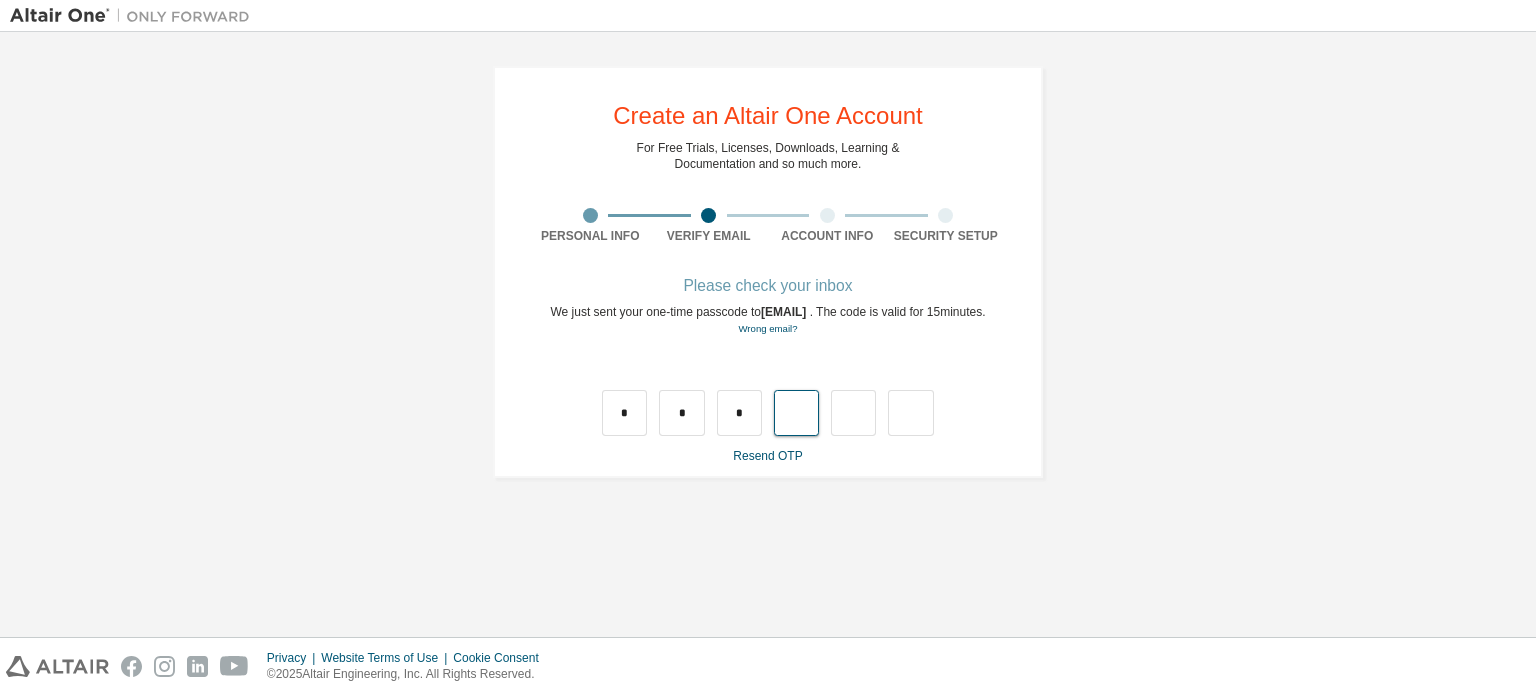 type on "*" 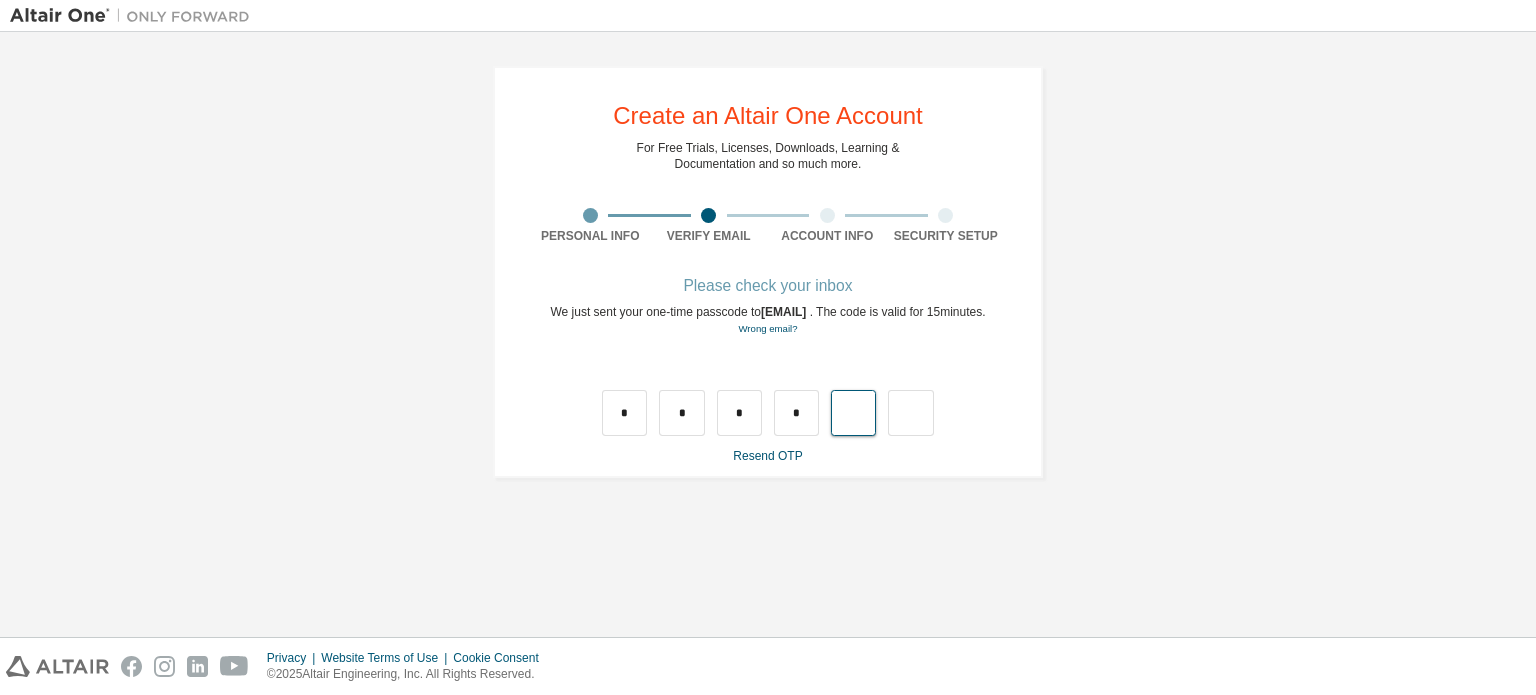 type on "*" 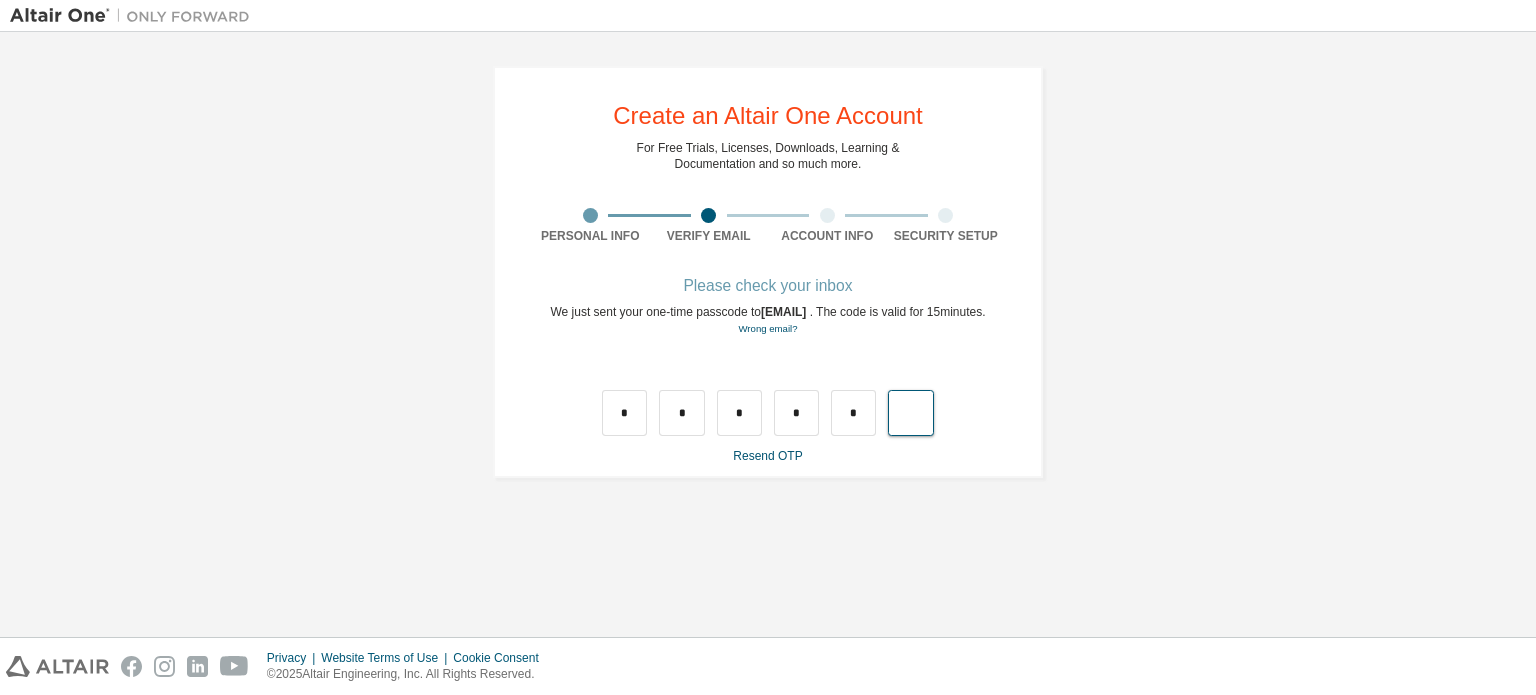 type on "*" 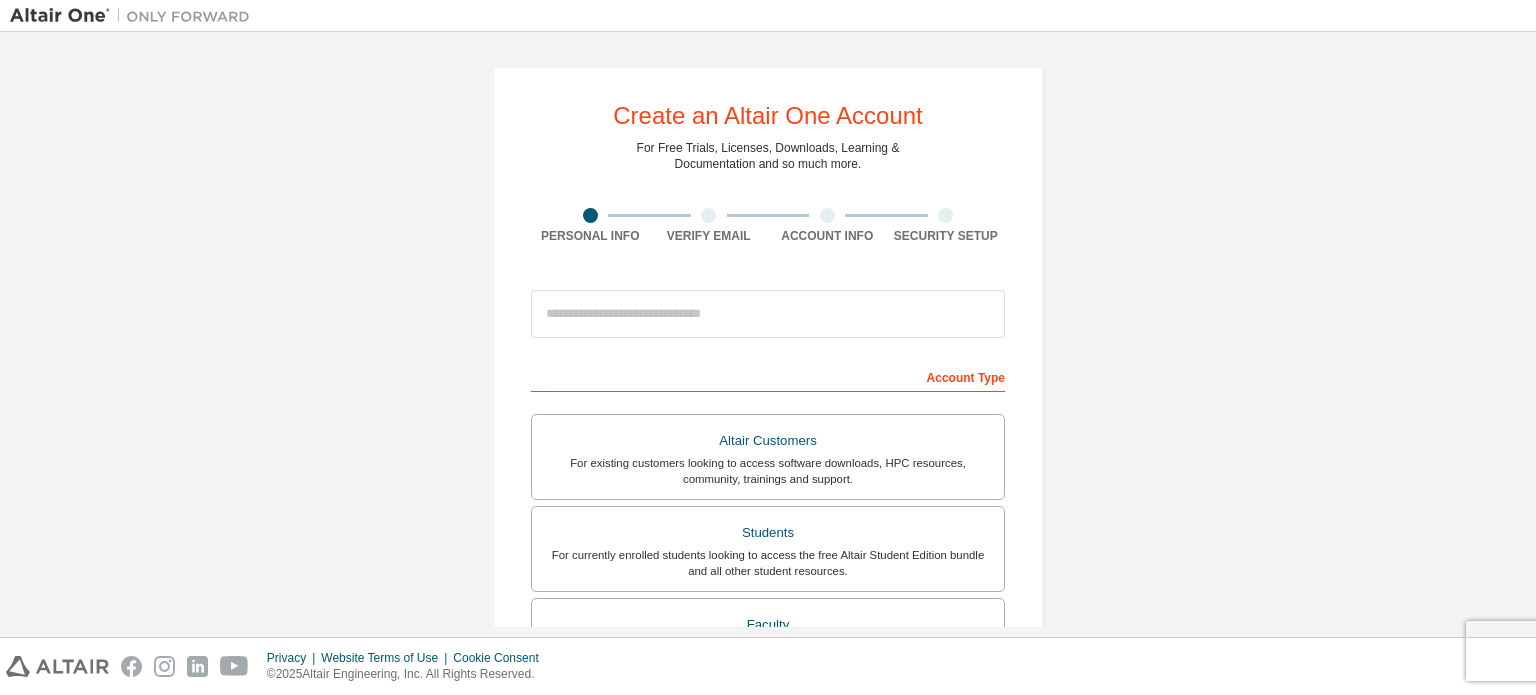scroll, scrollTop: 0, scrollLeft: 0, axis: both 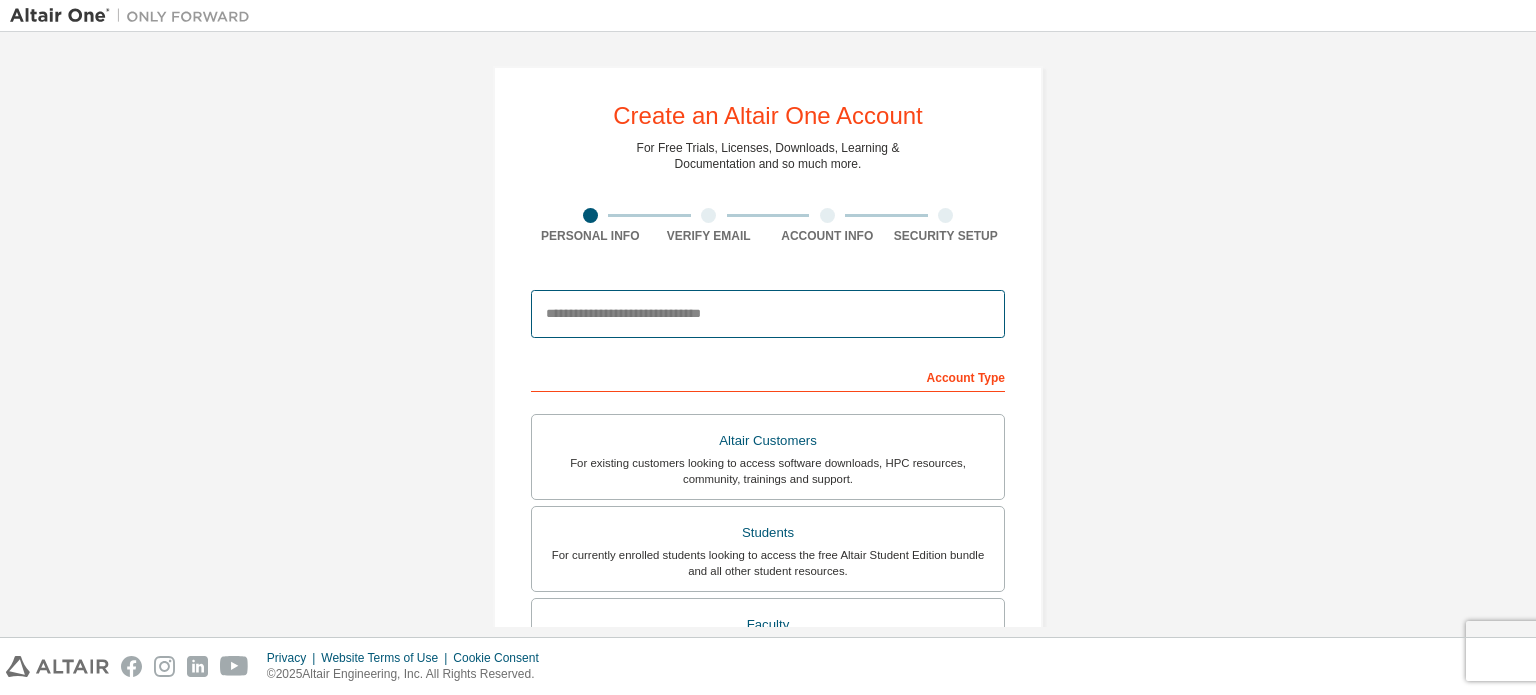 click at bounding box center (768, 314) 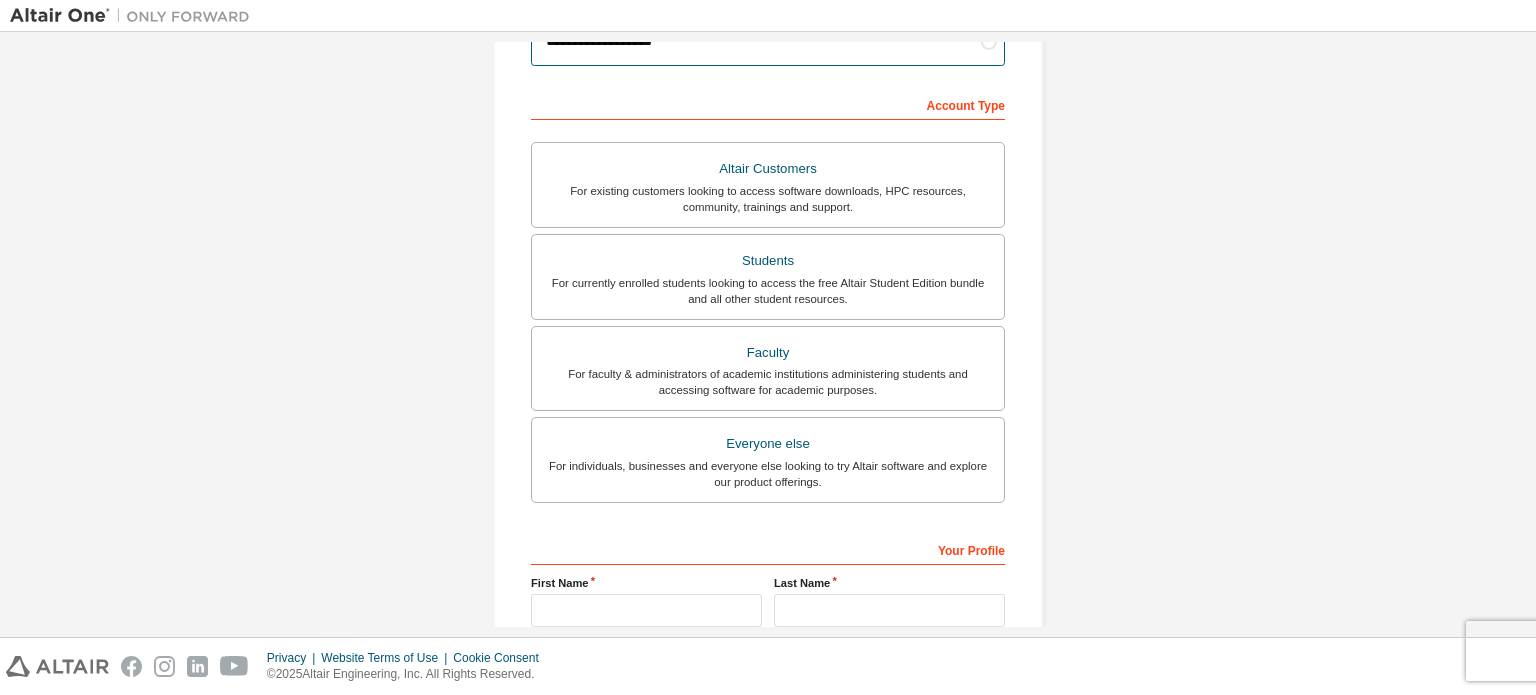 scroll, scrollTop: 276, scrollLeft: 0, axis: vertical 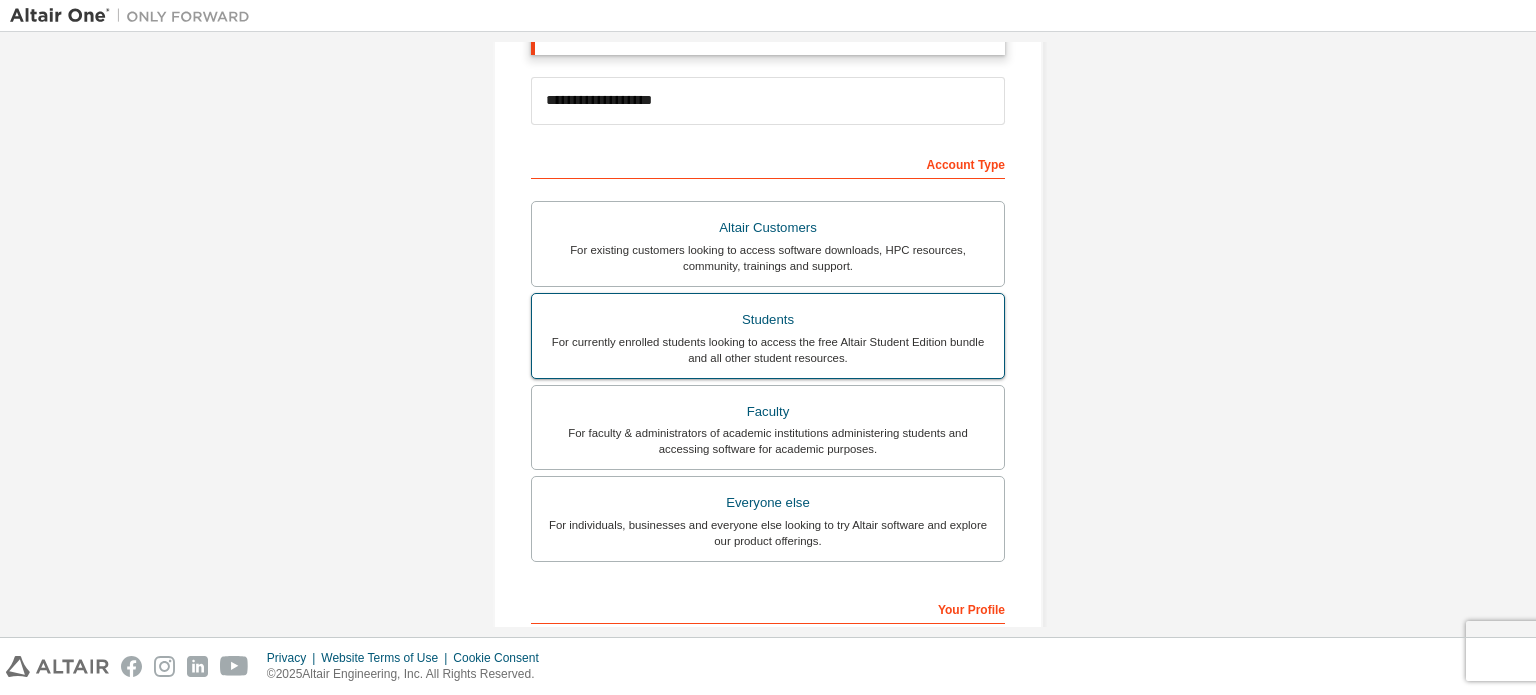 click on "Students" at bounding box center (768, 320) 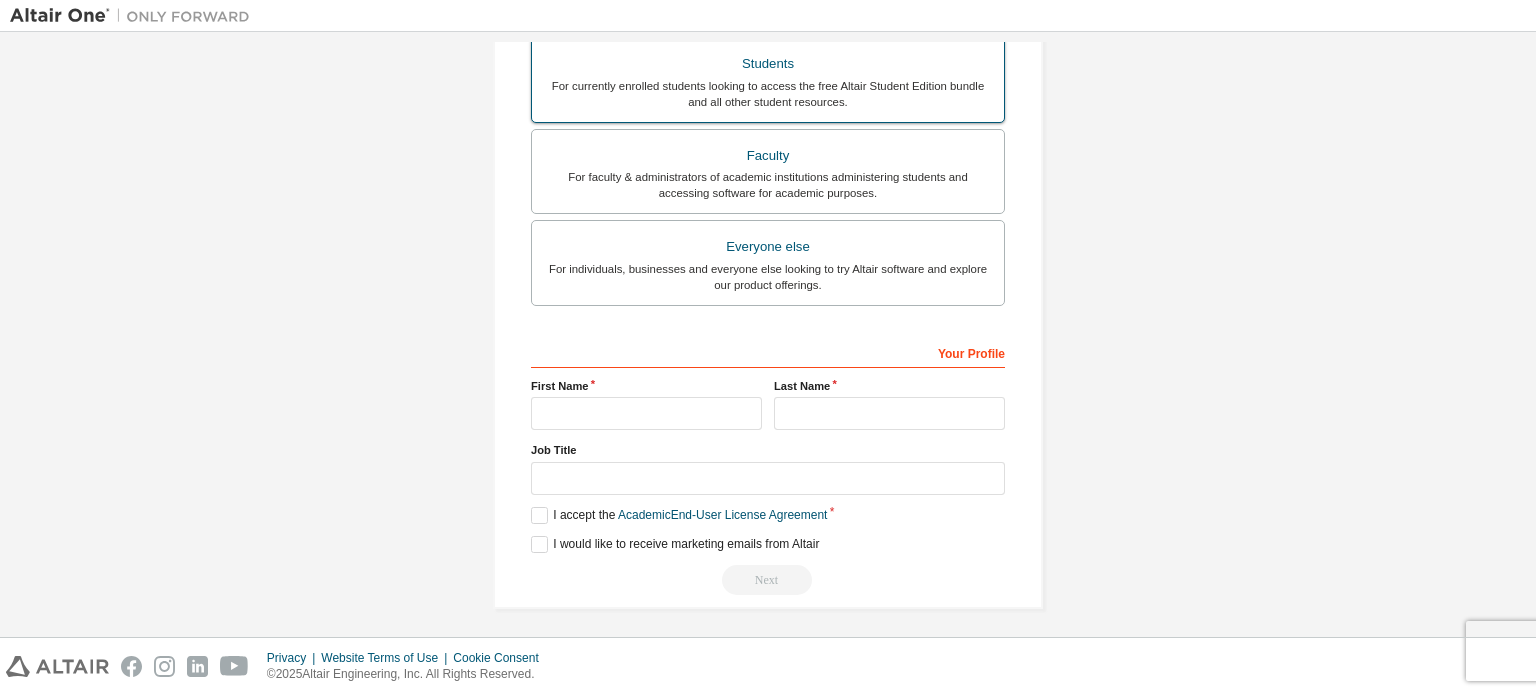 scroll, scrollTop: 532, scrollLeft: 0, axis: vertical 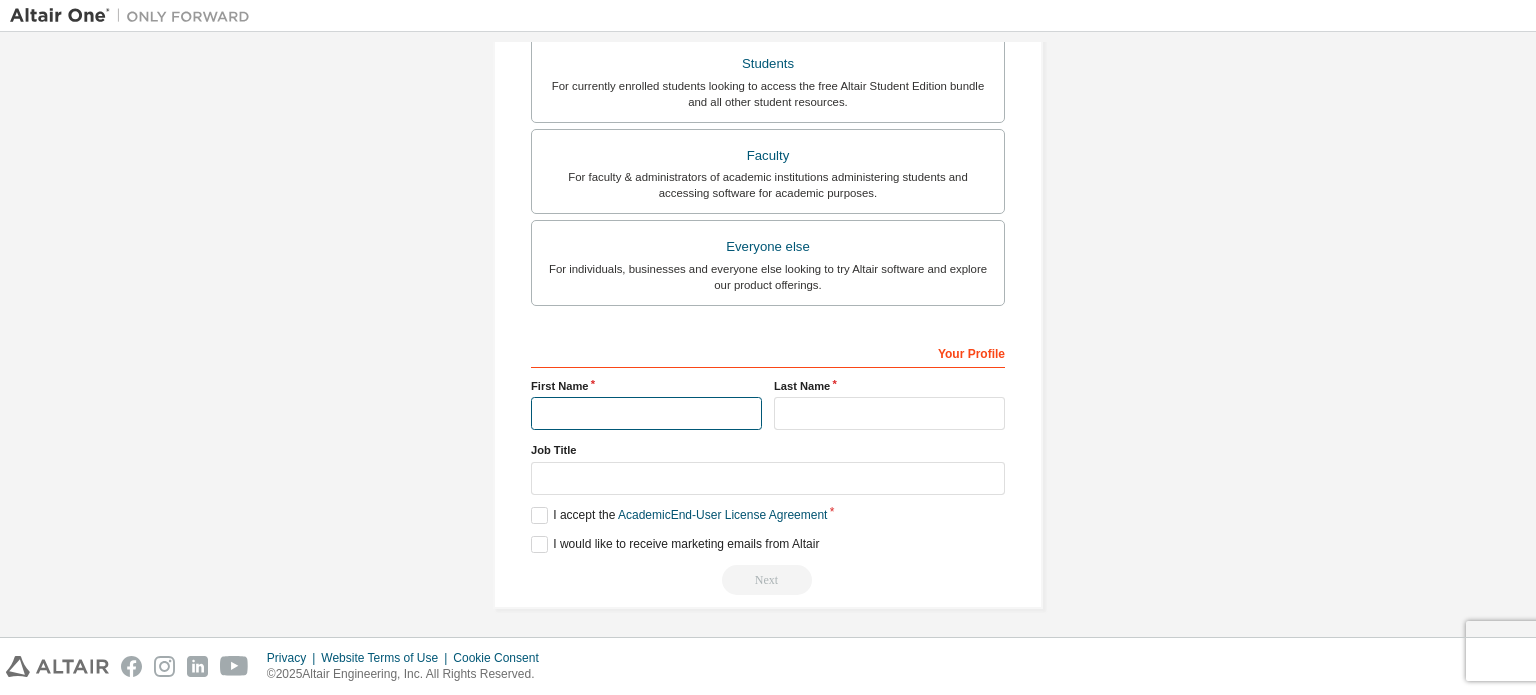 click at bounding box center [646, 413] 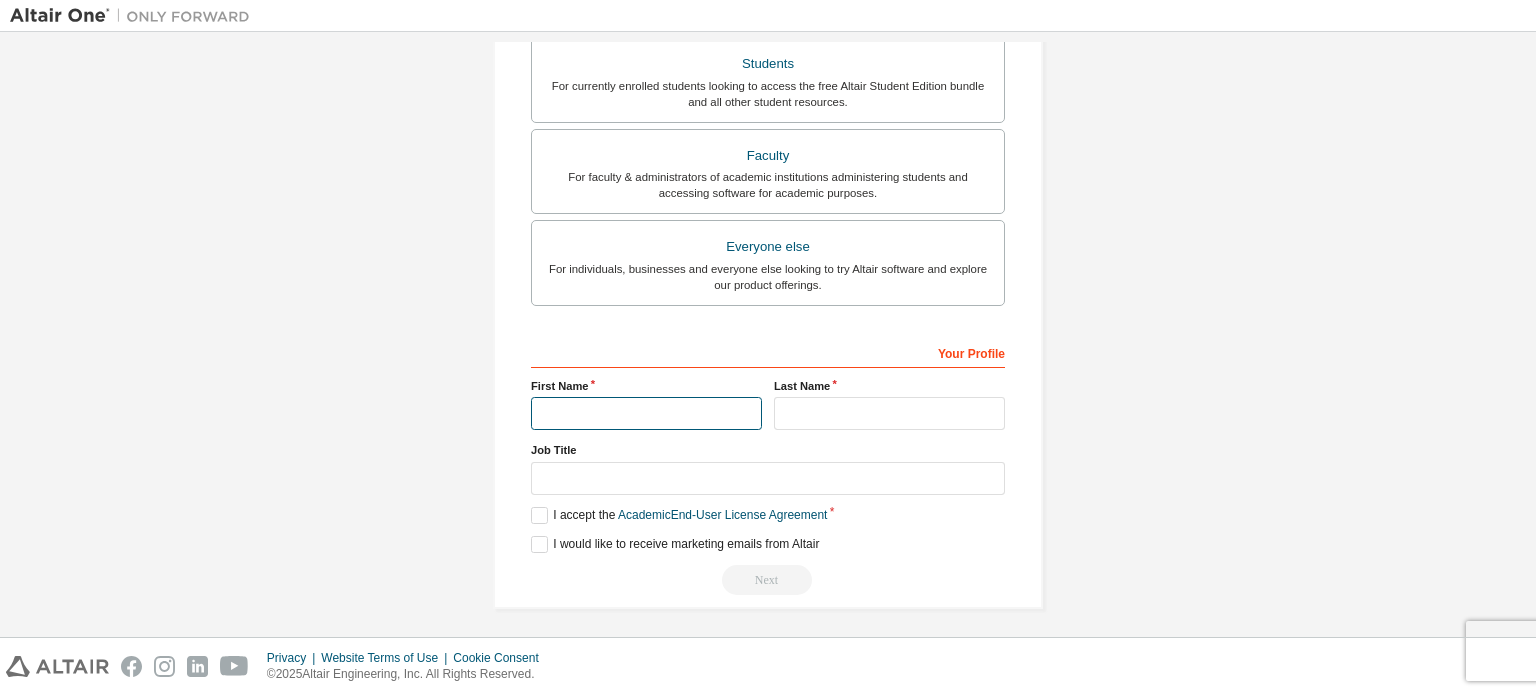 type on "*******" 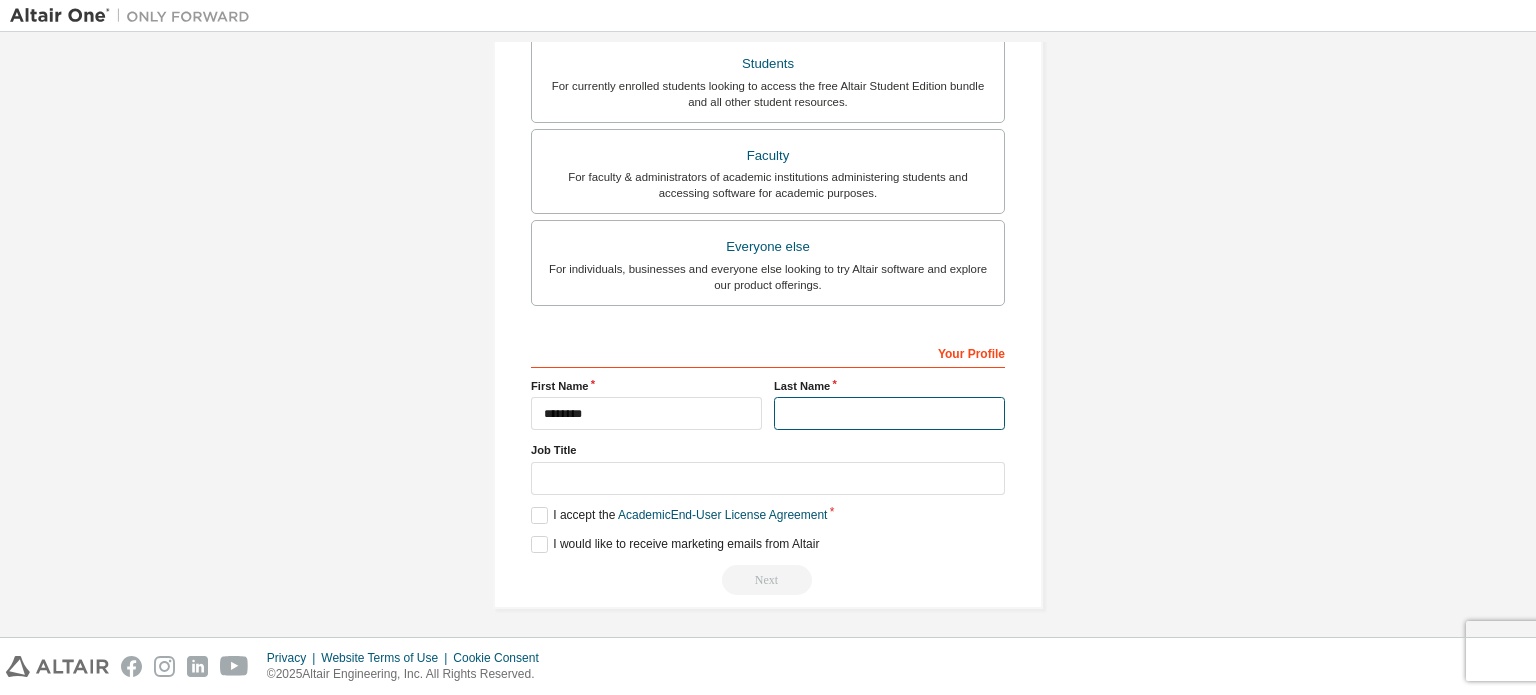click at bounding box center [889, 413] 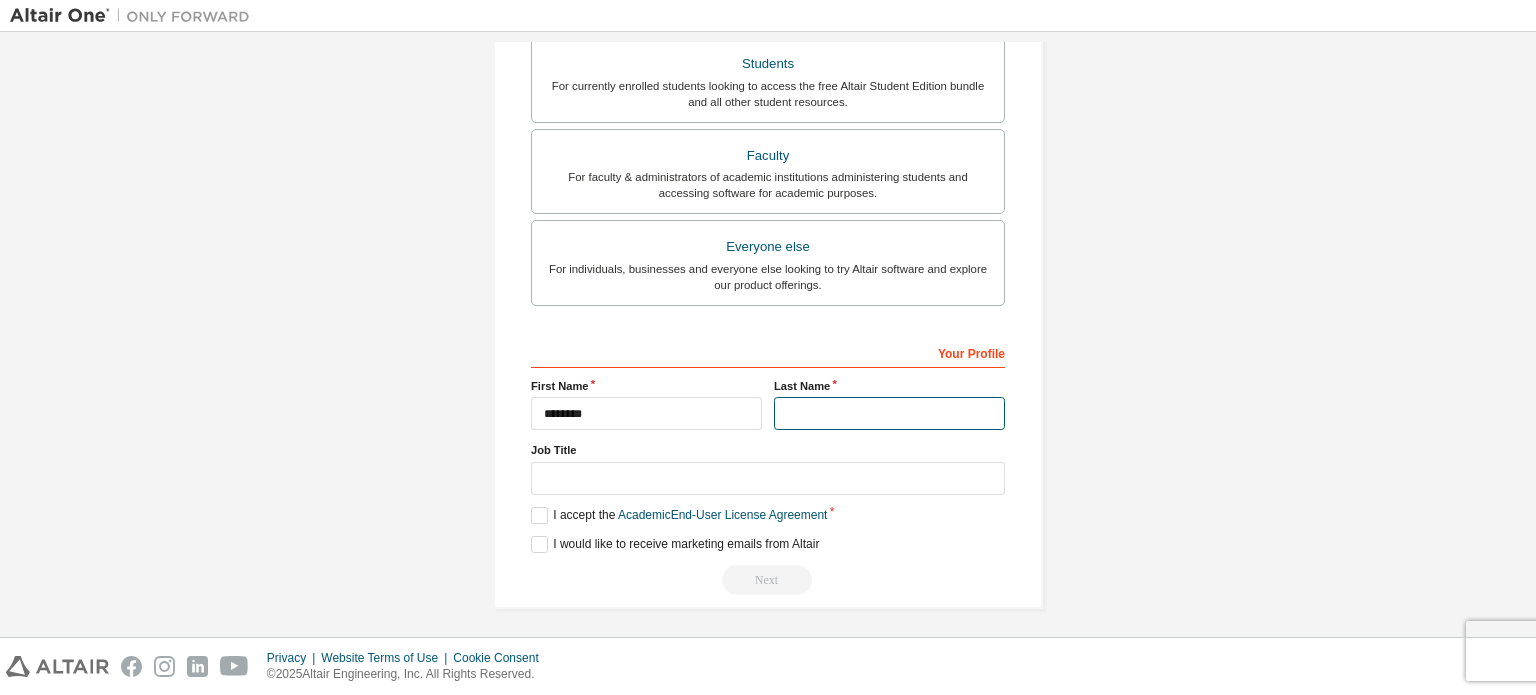 type on "******" 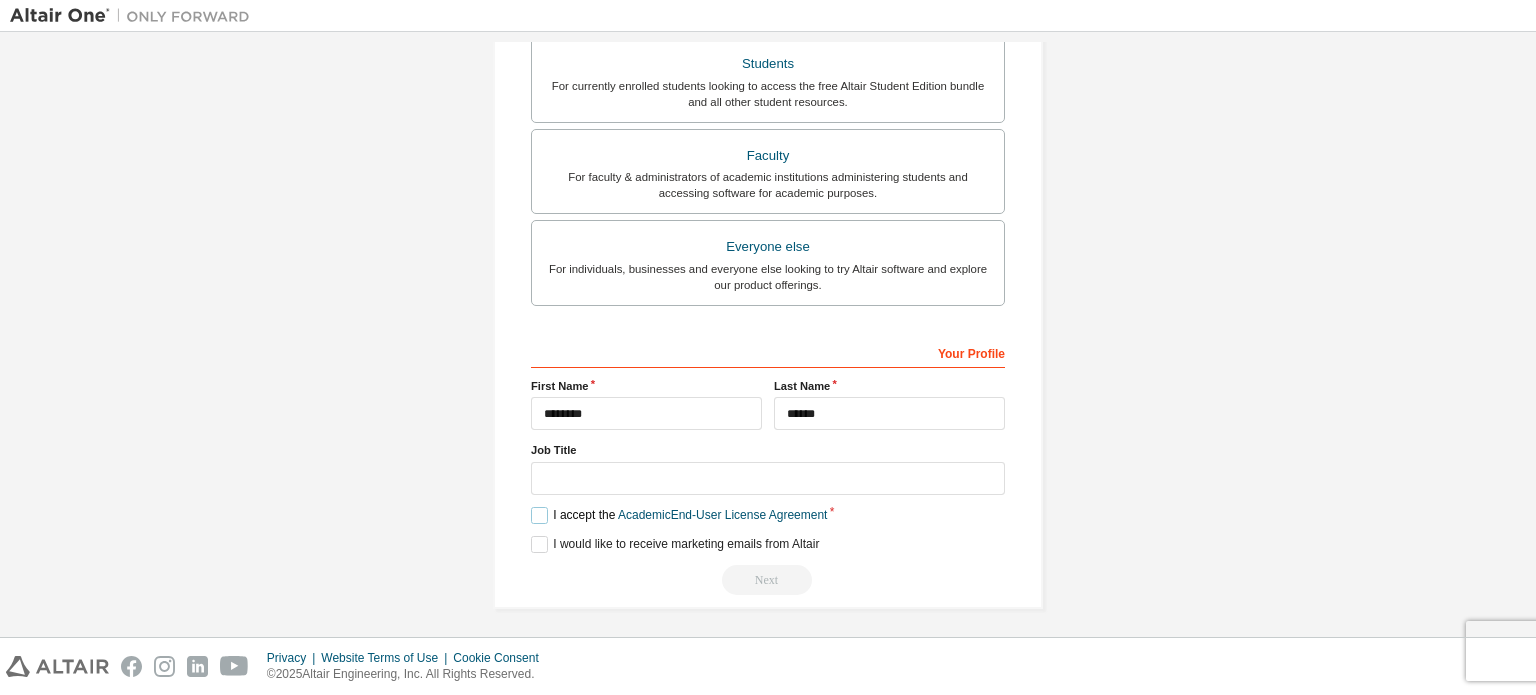 click on "I accept the   Academic   End-User License Agreement" at bounding box center (679, 515) 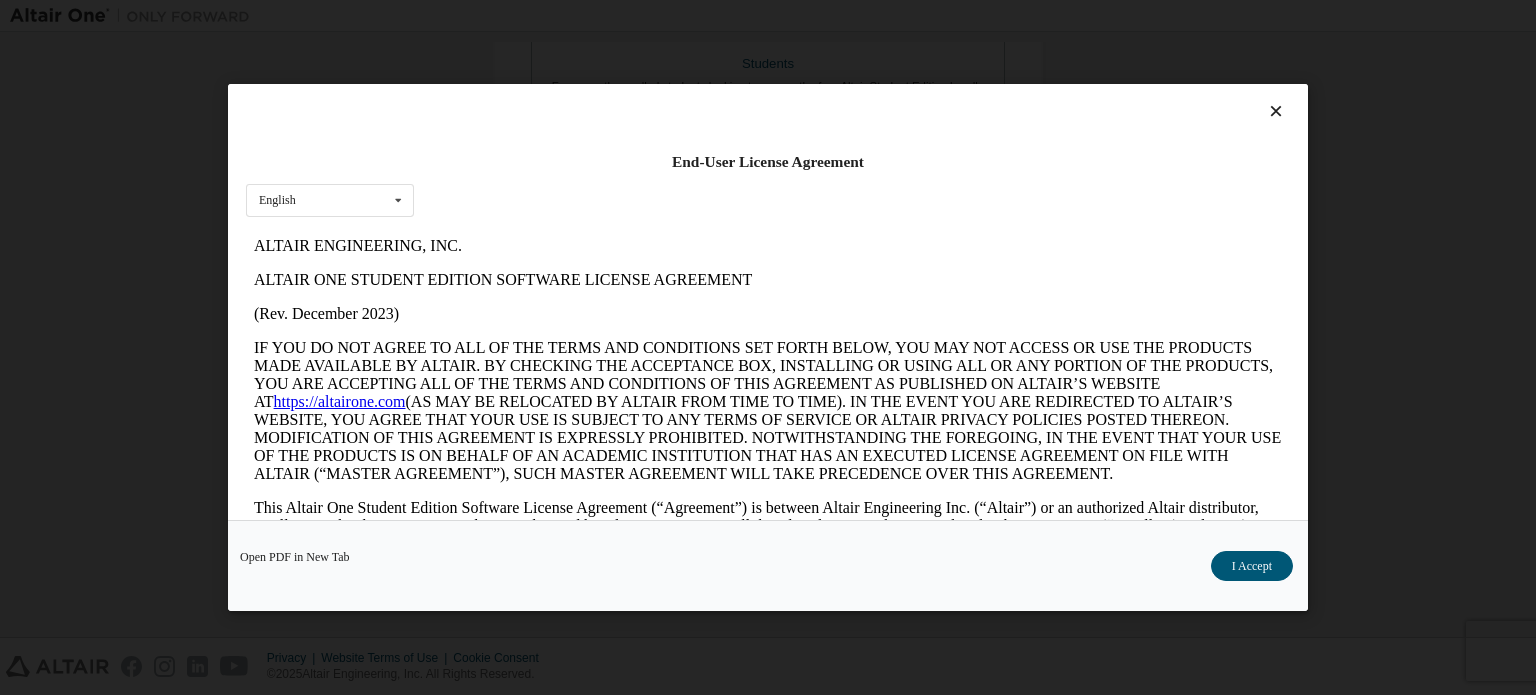 scroll, scrollTop: 0, scrollLeft: 0, axis: both 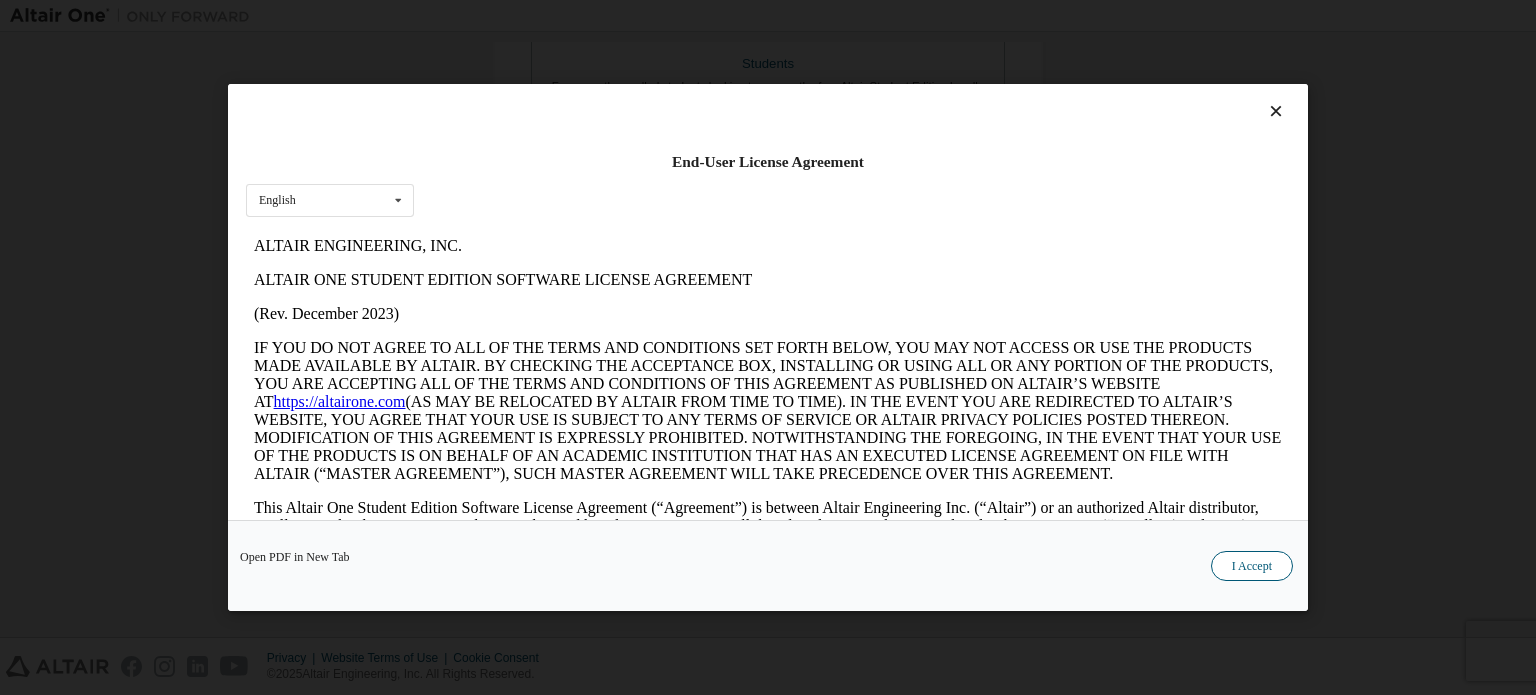 click on "I Accept" at bounding box center (1252, 566) 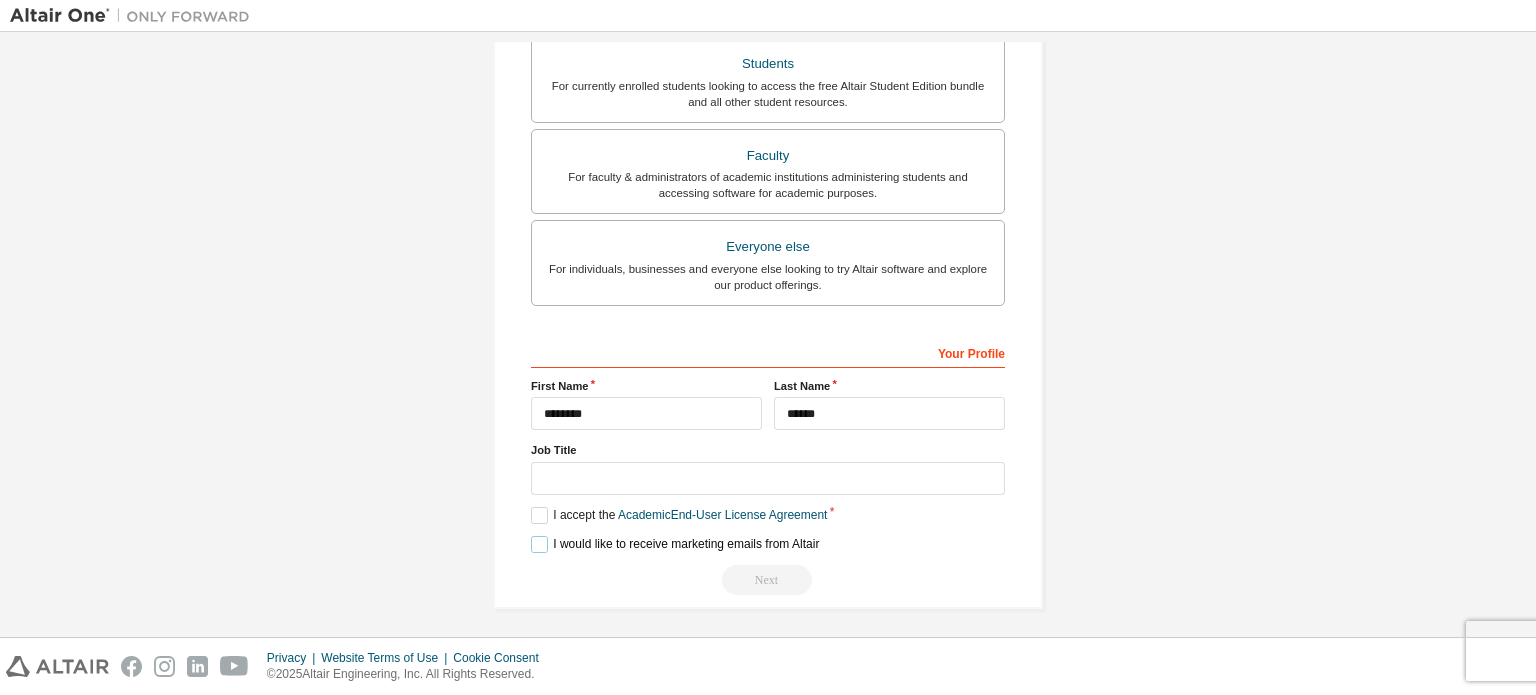 click on "I would like to receive marketing emails from Altair" at bounding box center (675, 544) 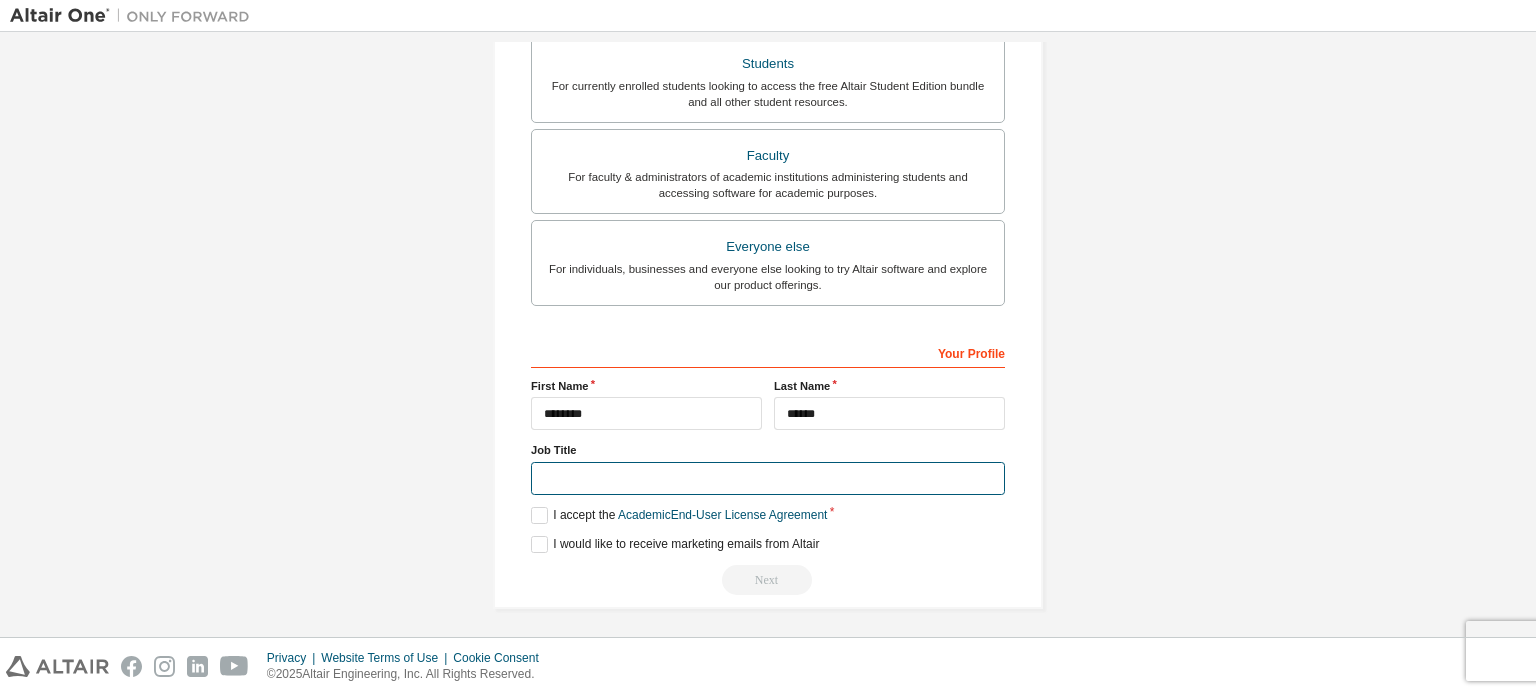 click at bounding box center [768, 478] 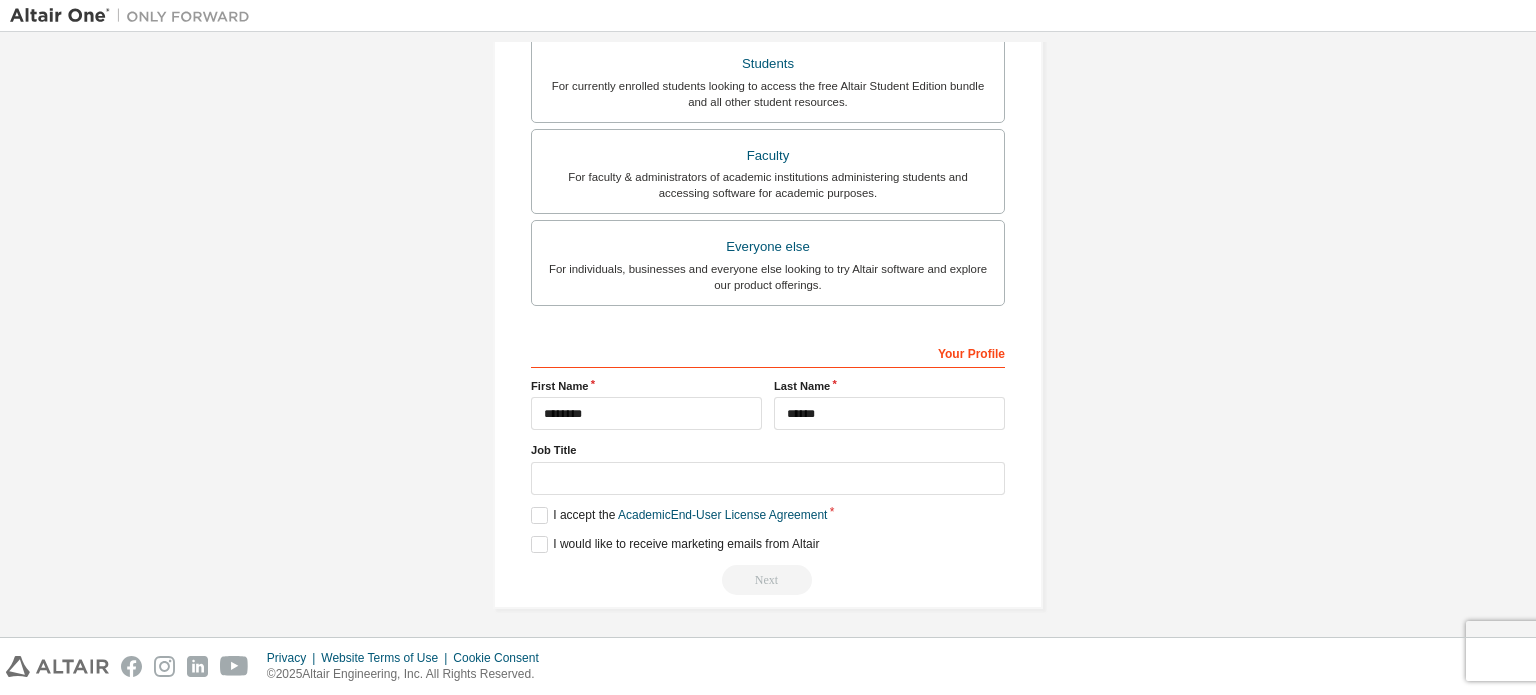 click on "Next" at bounding box center (768, 580) 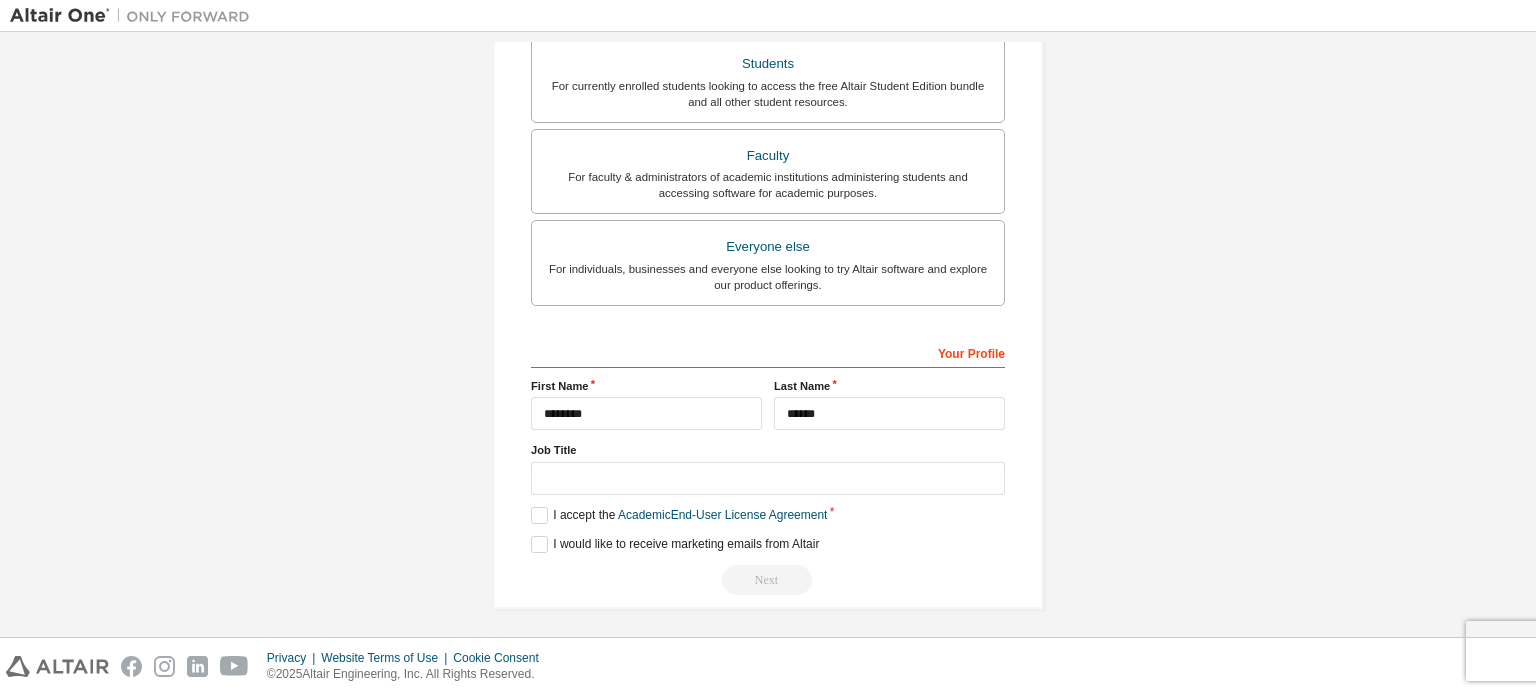click on "Next" at bounding box center [768, 580] 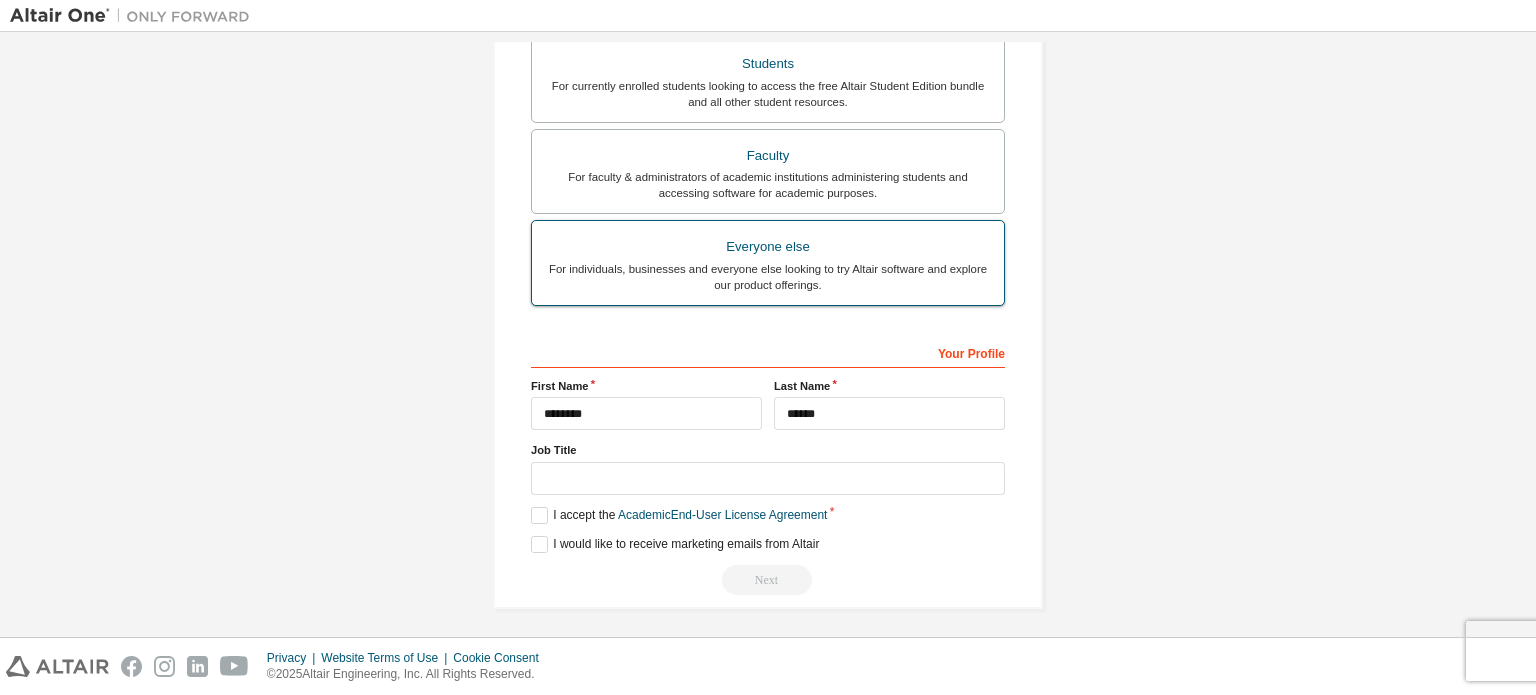 scroll, scrollTop: 0, scrollLeft: 0, axis: both 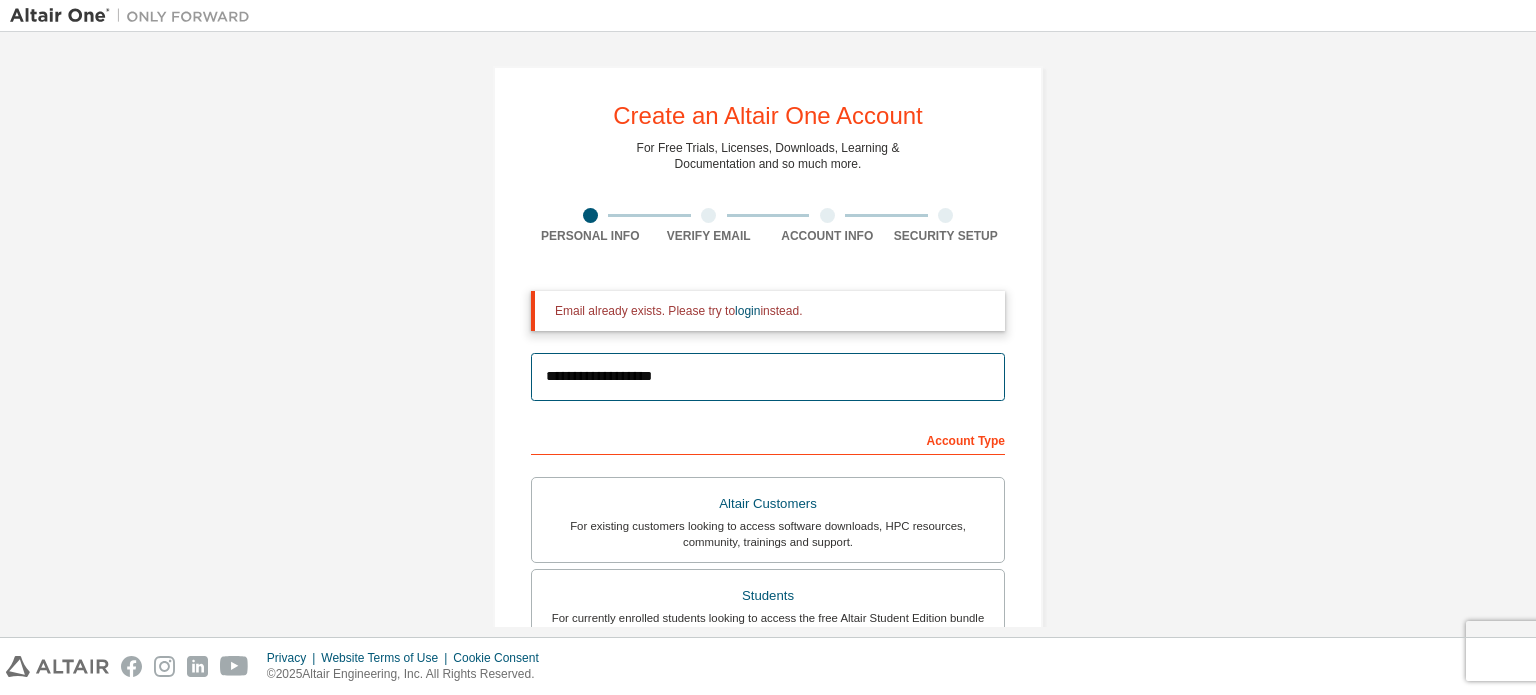 click on "**********" at bounding box center (768, 377) 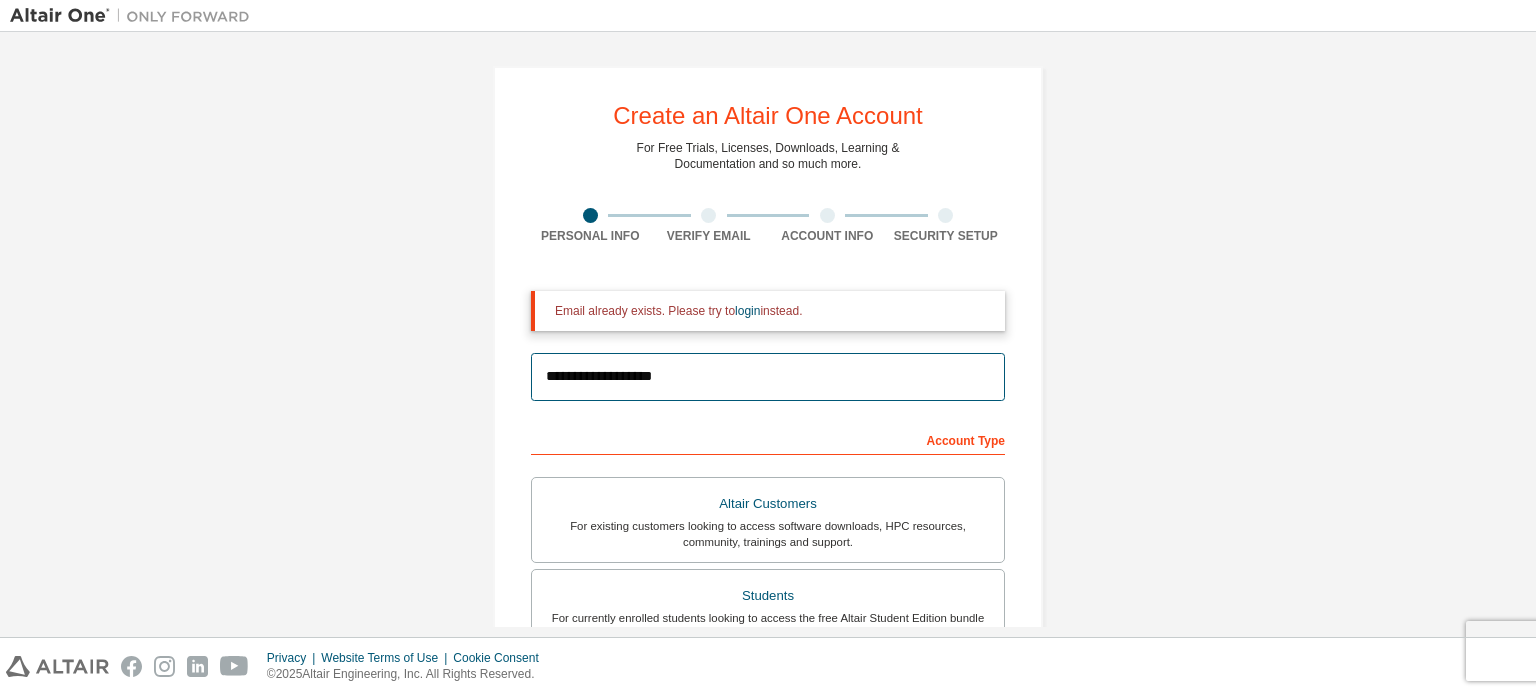 click on "**********" at bounding box center (768, 377) 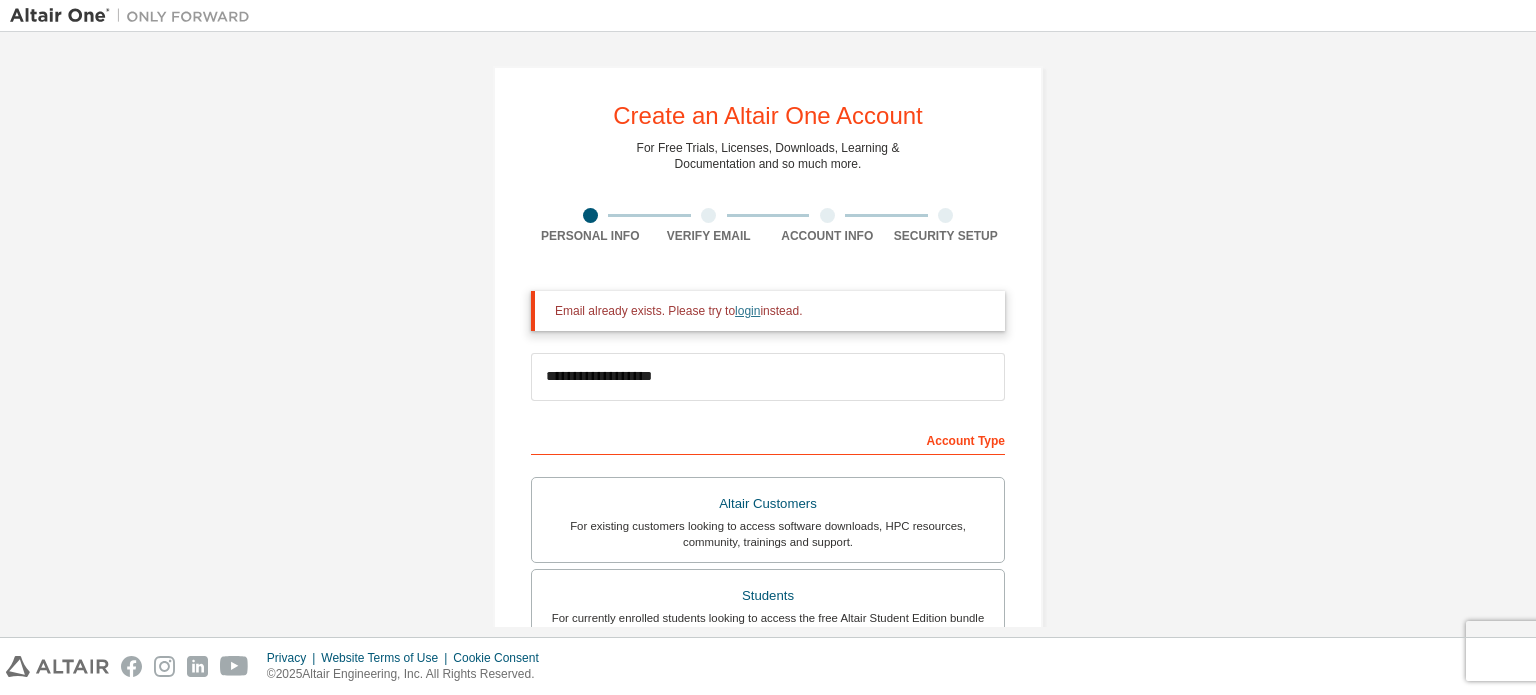 click on "login" at bounding box center [747, 311] 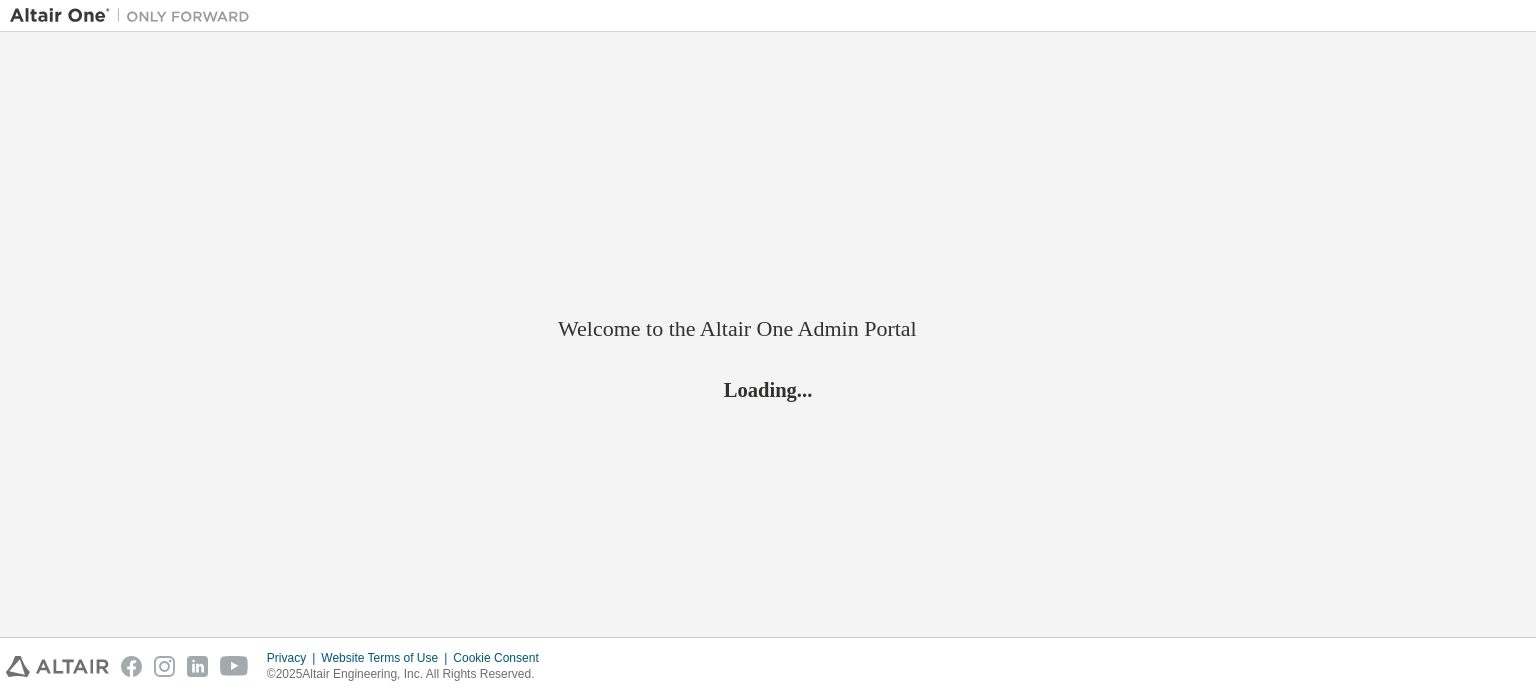 scroll, scrollTop: 0, scrollLeft: 0, axis: both 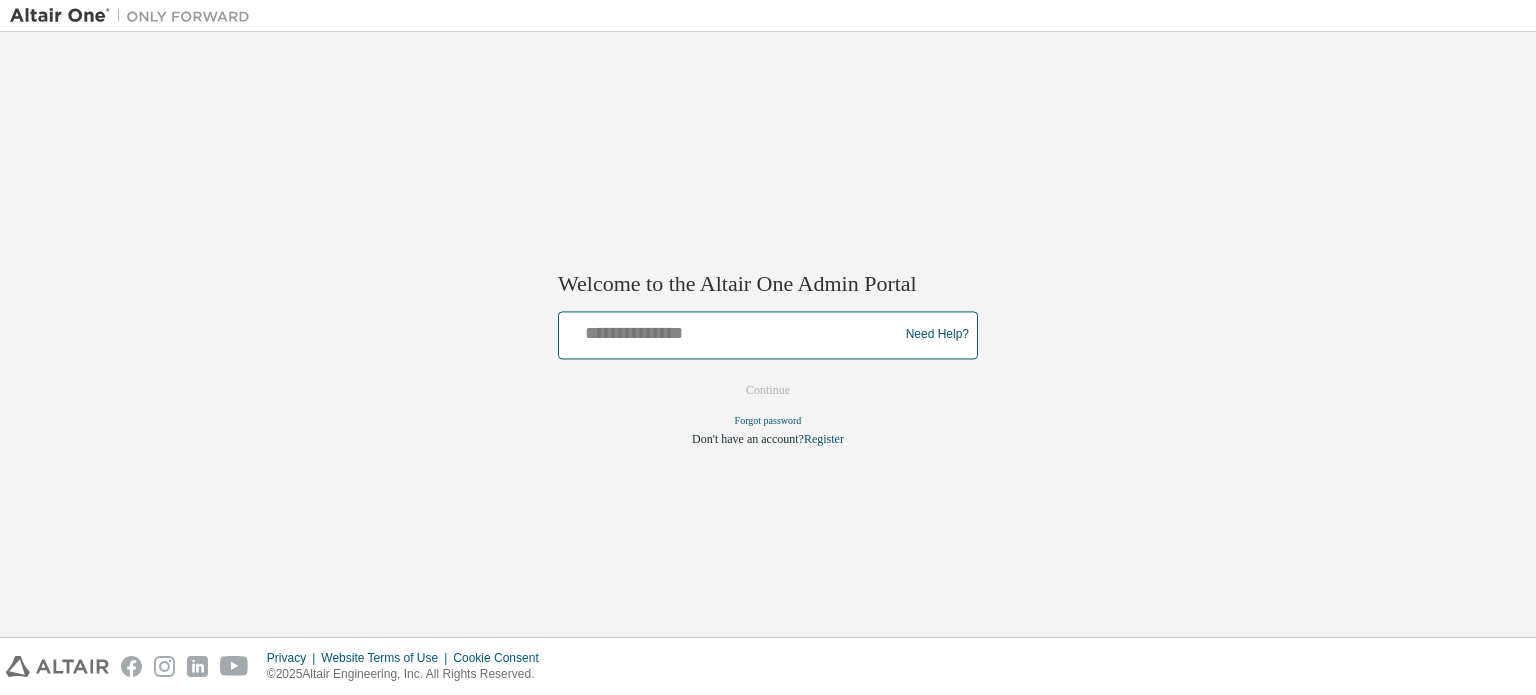 click at bounding box center (731, 330) 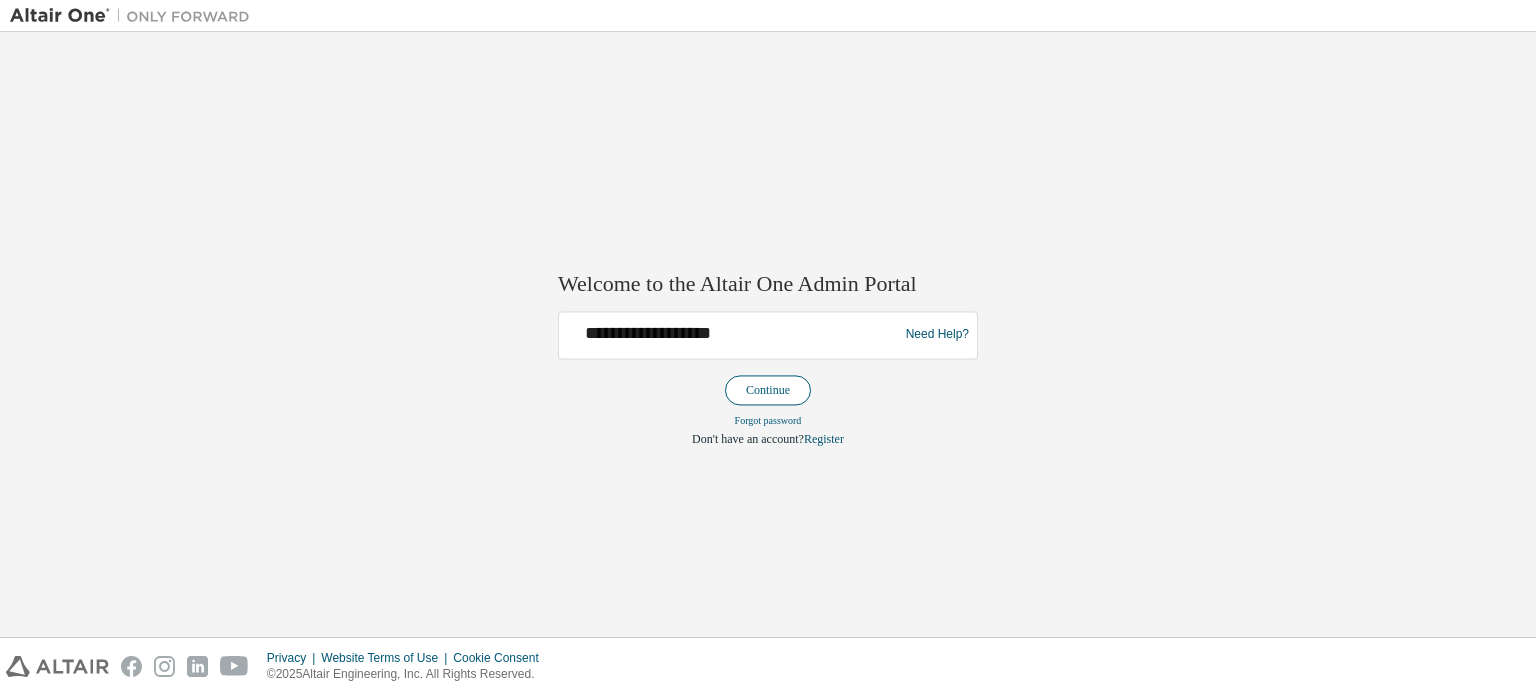 click on "Continue" at bounding box center (768, 390) 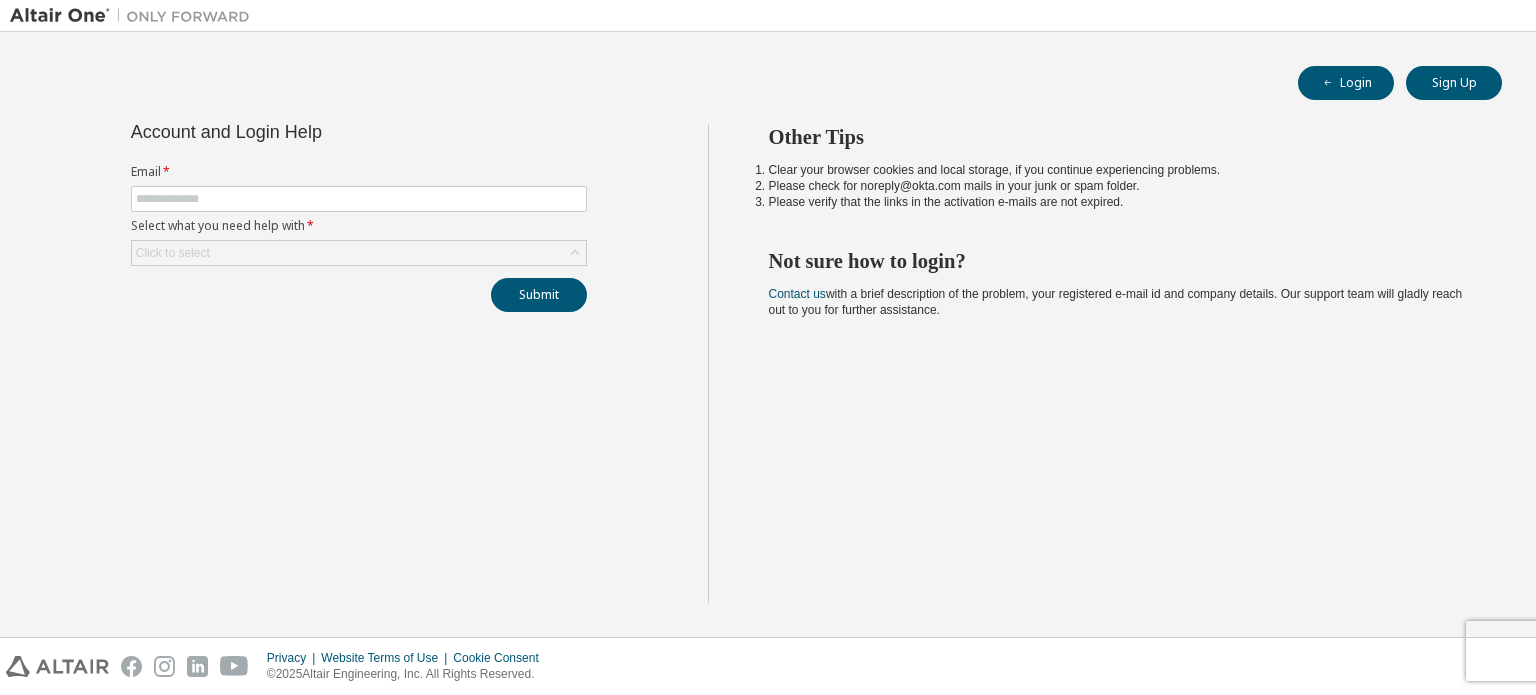scroll, scrollTop: 0, scrollLeft: 0, axis: both 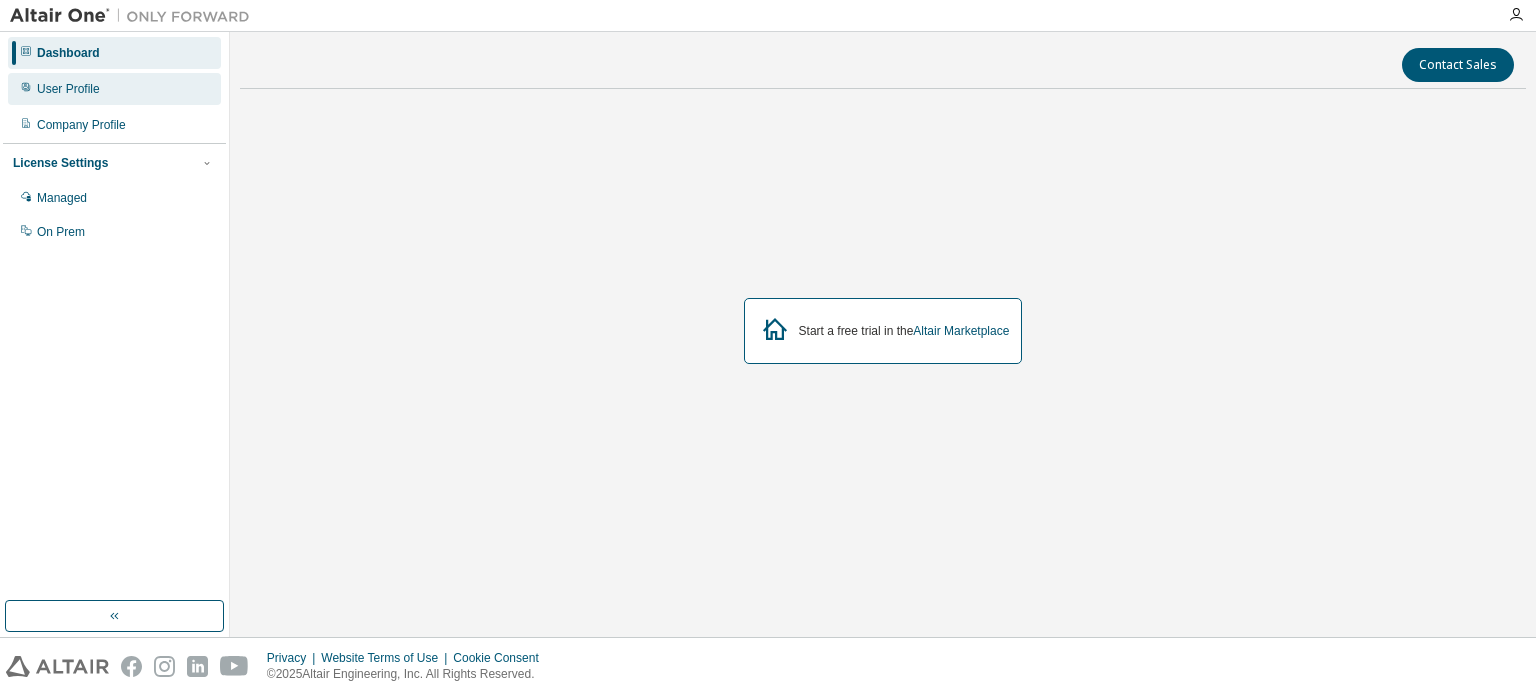 click on "User Profile" at bounding box center (114, 89) 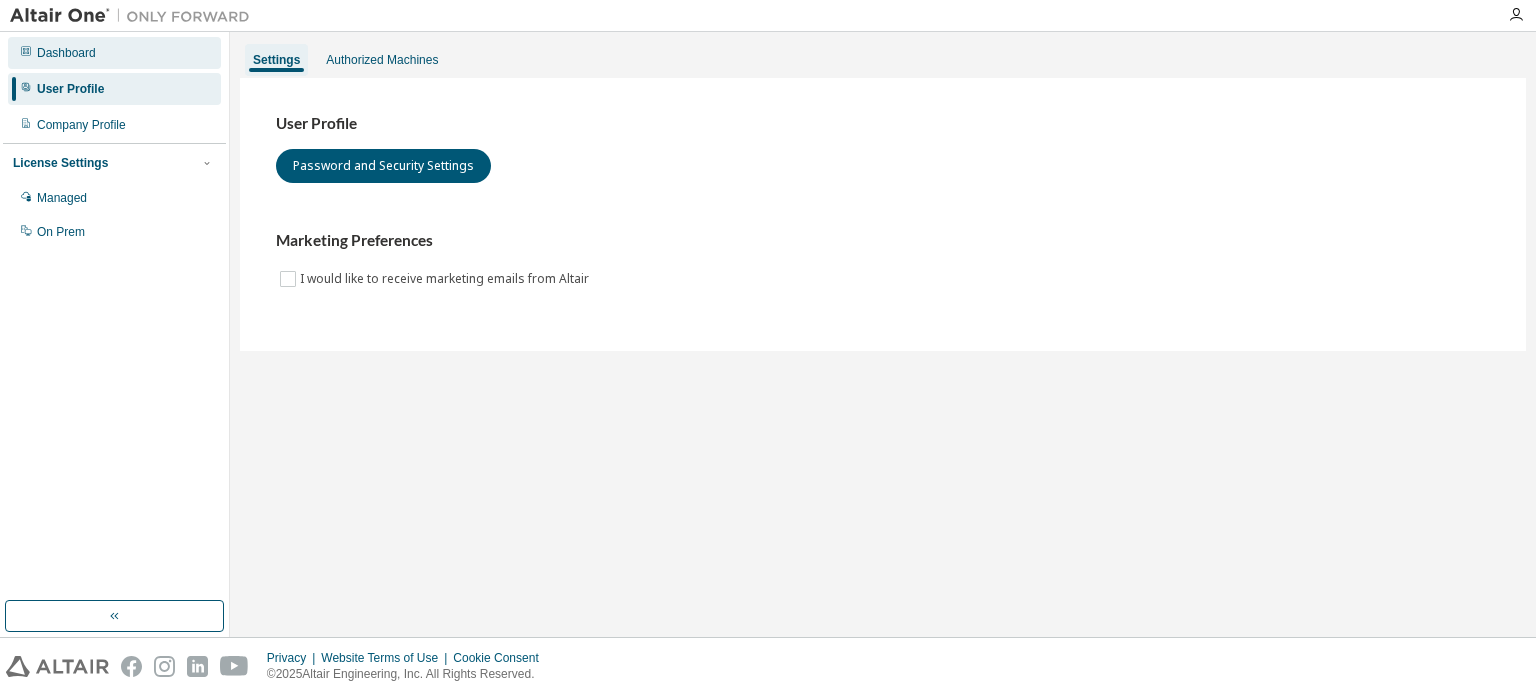 click on "Dashboard" at bounding box center [114, 53] 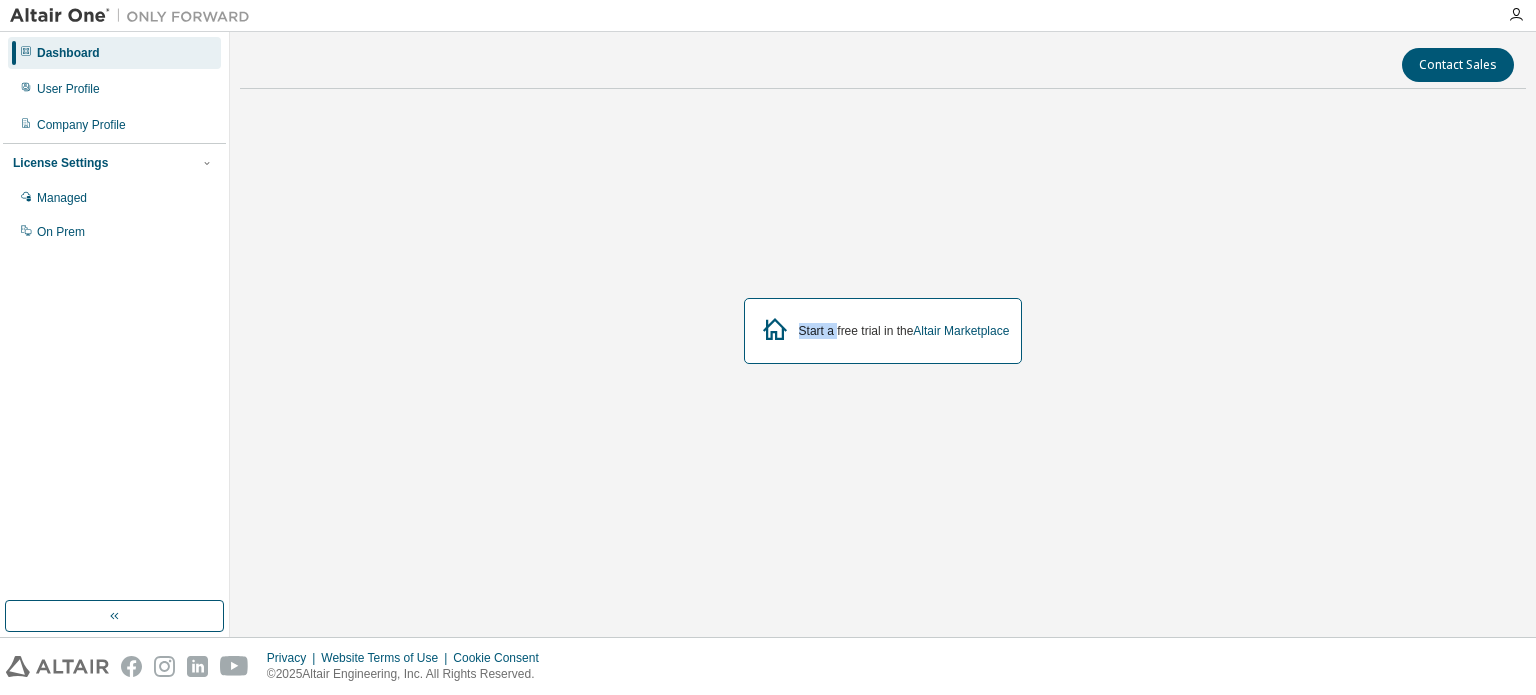 drag, startPoint x: 832, startPoint y: 329, endPoint x: 772, endPoint y: 311, distance: 62.641838 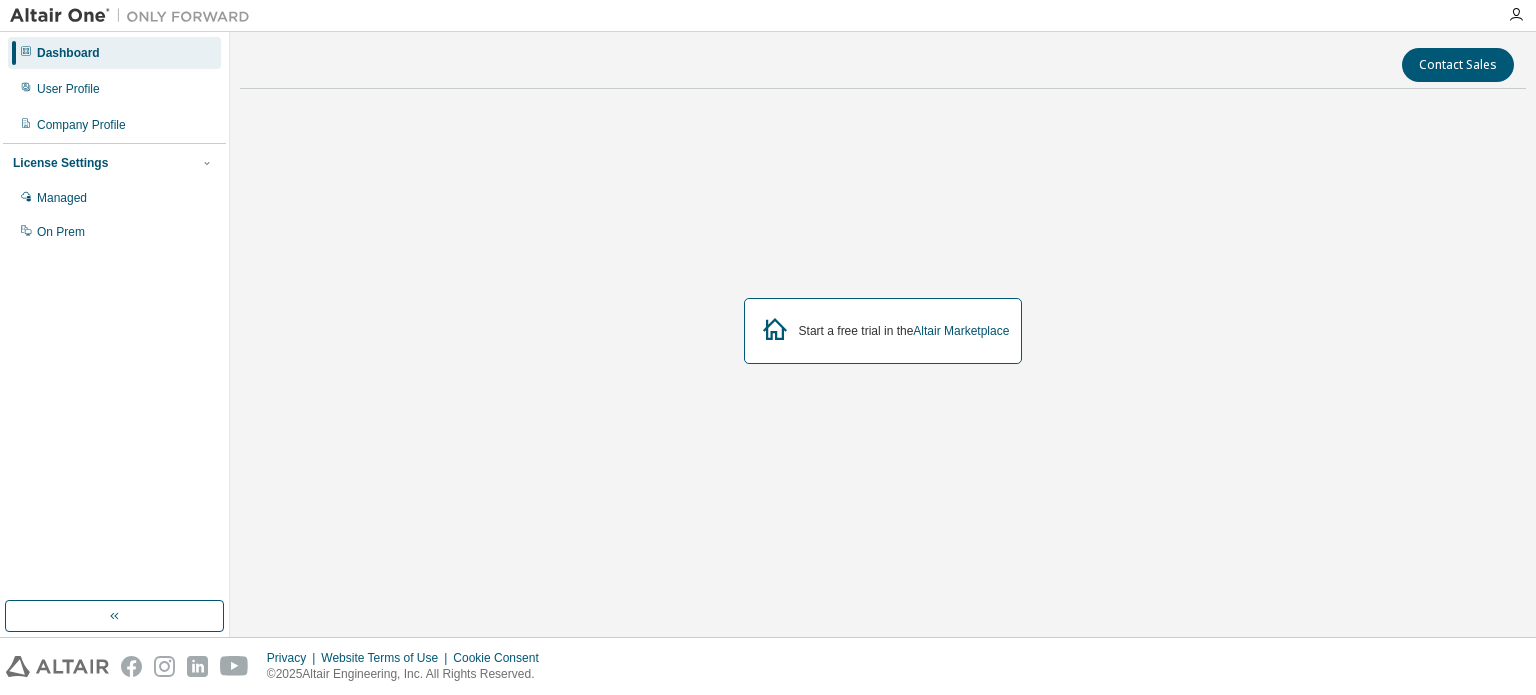 drag, startPoint x: 772, startPoint y: 311, endPoint x: 765, endPoint y: 342, distance: 31.780497 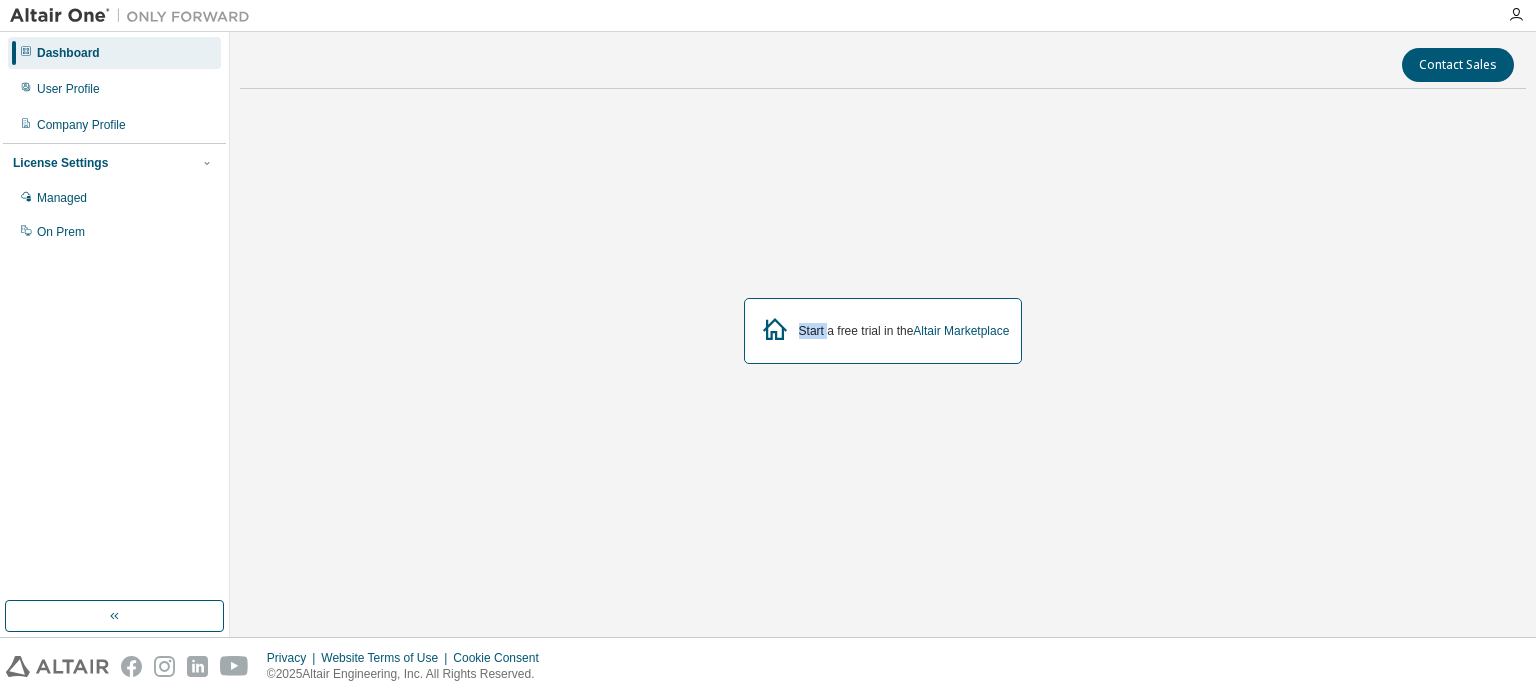 click 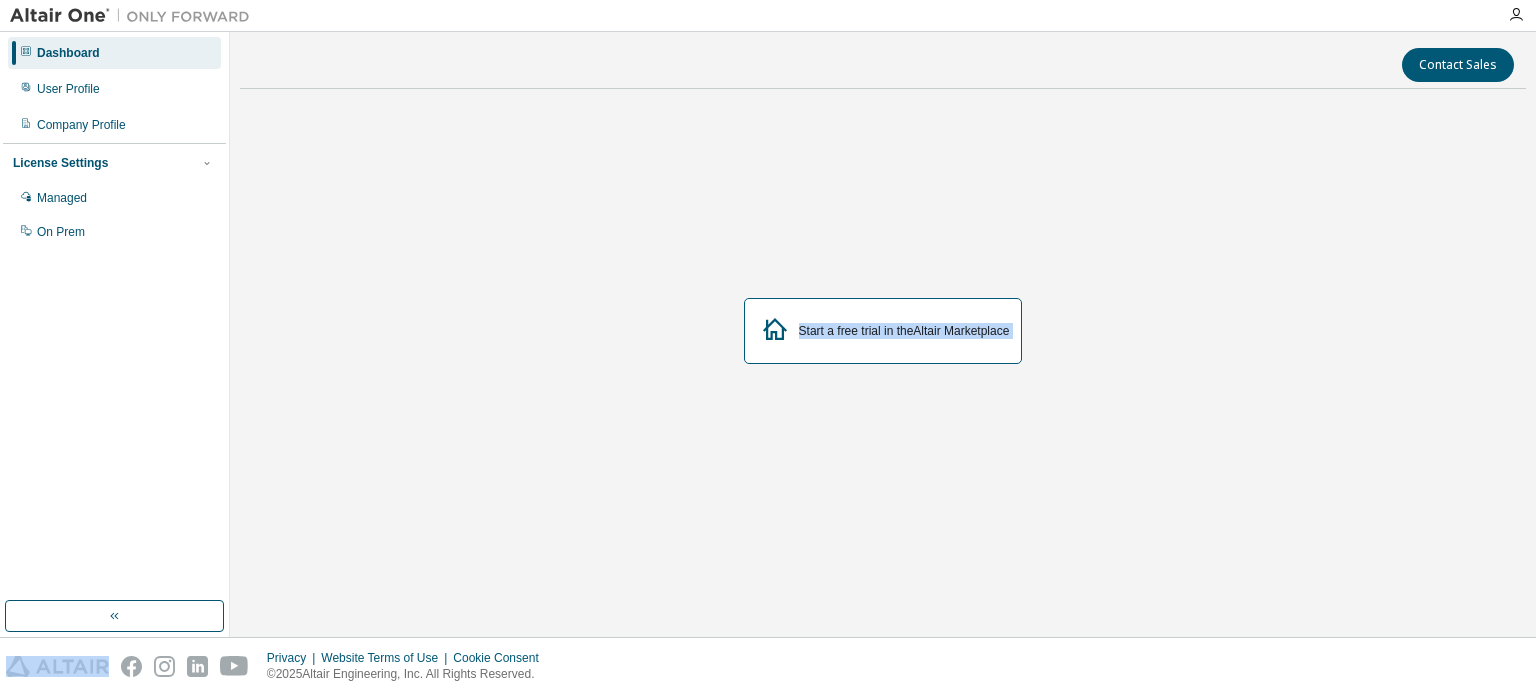 click 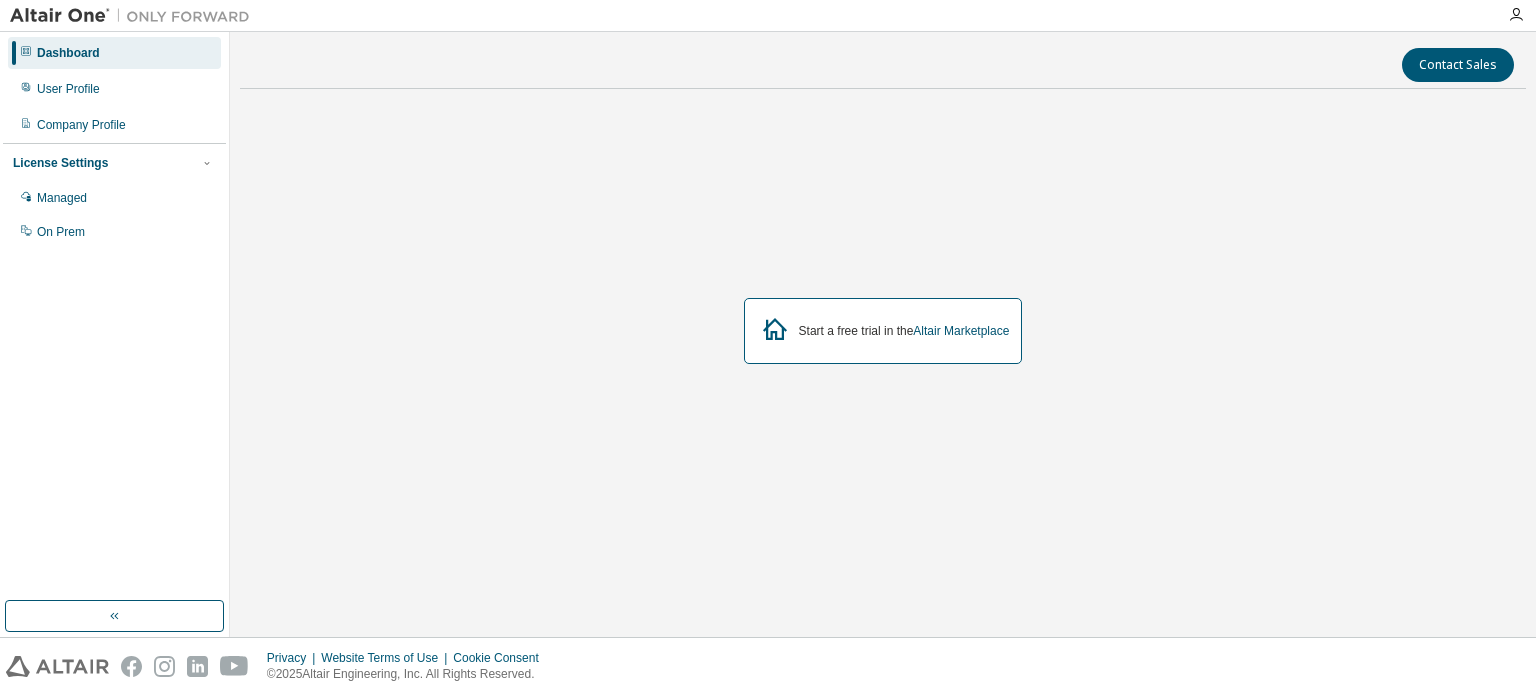 click at bounding box center (1516, 15) 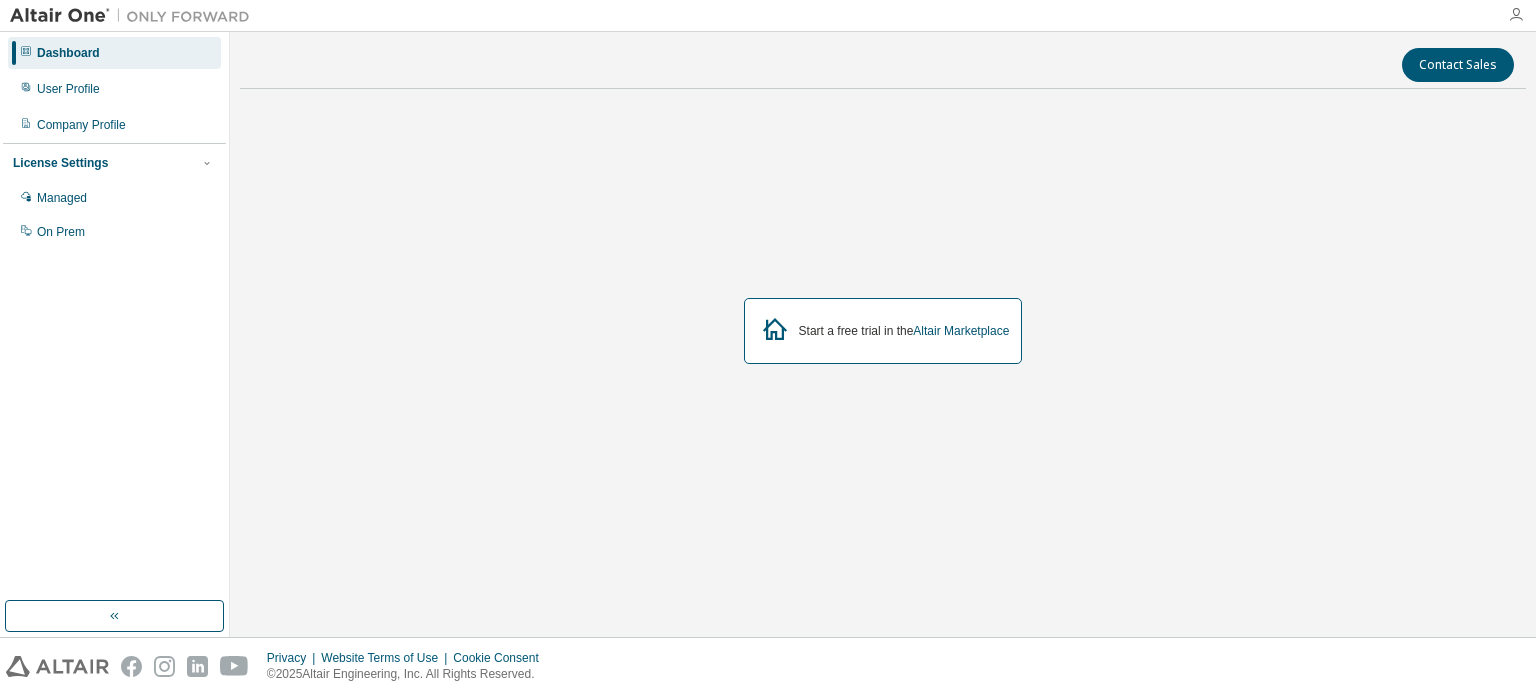 click at bounding box center (1516, 15) 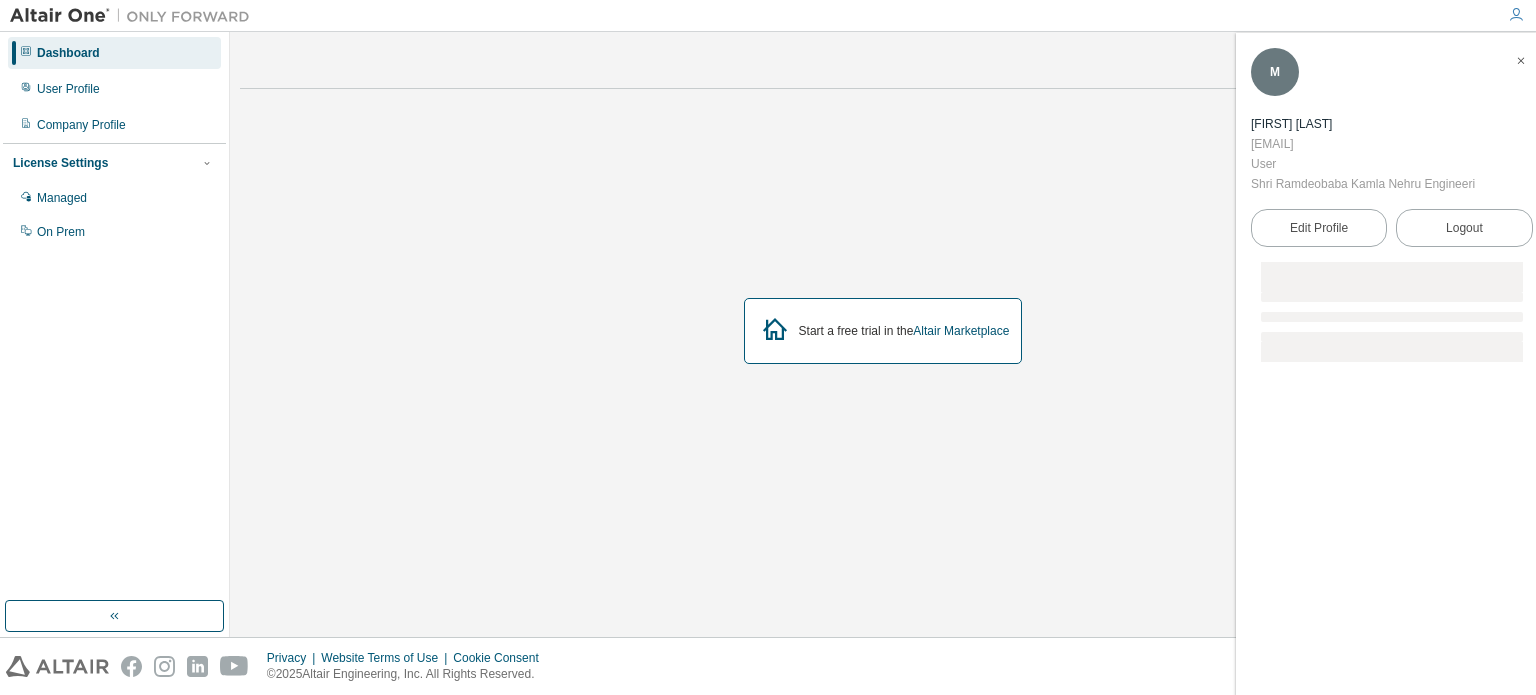 click at bounding box center (1516, 15) 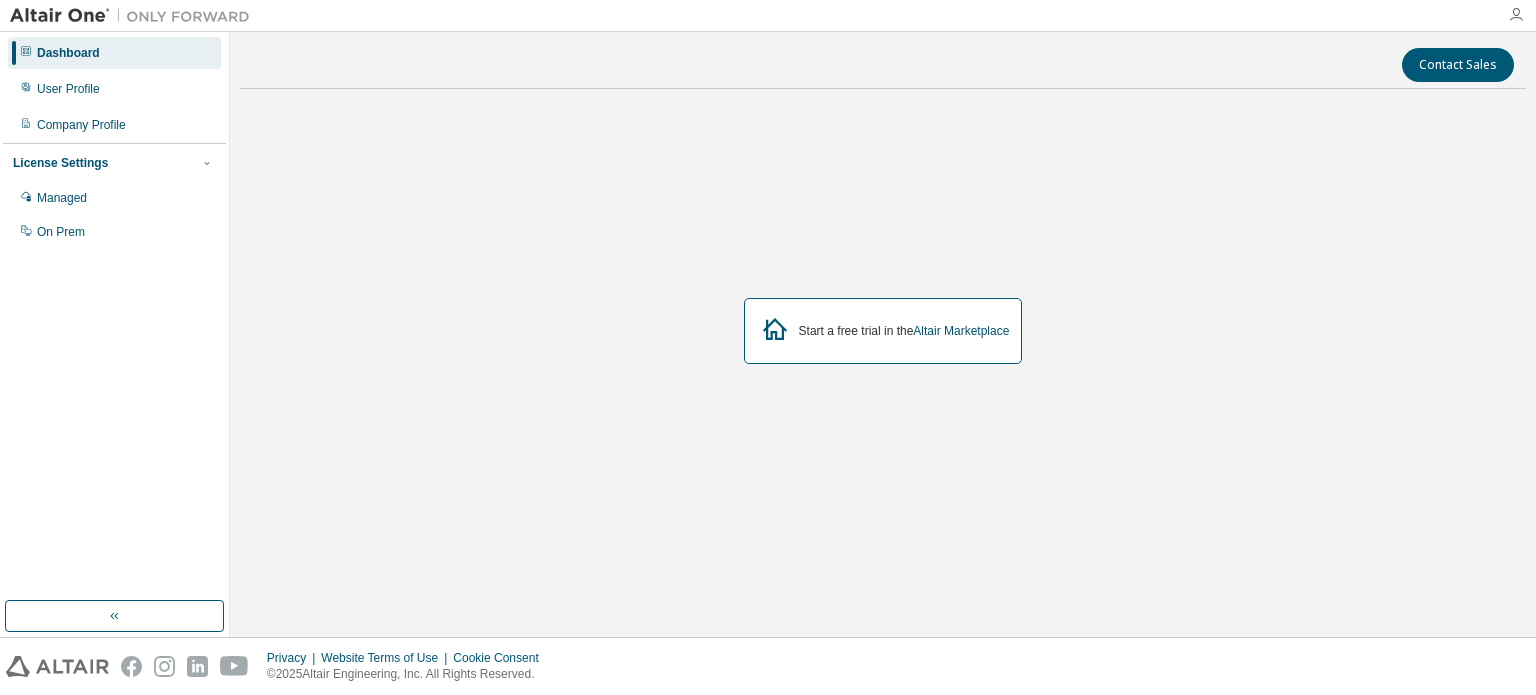 click at bounding box center [1516, 15] 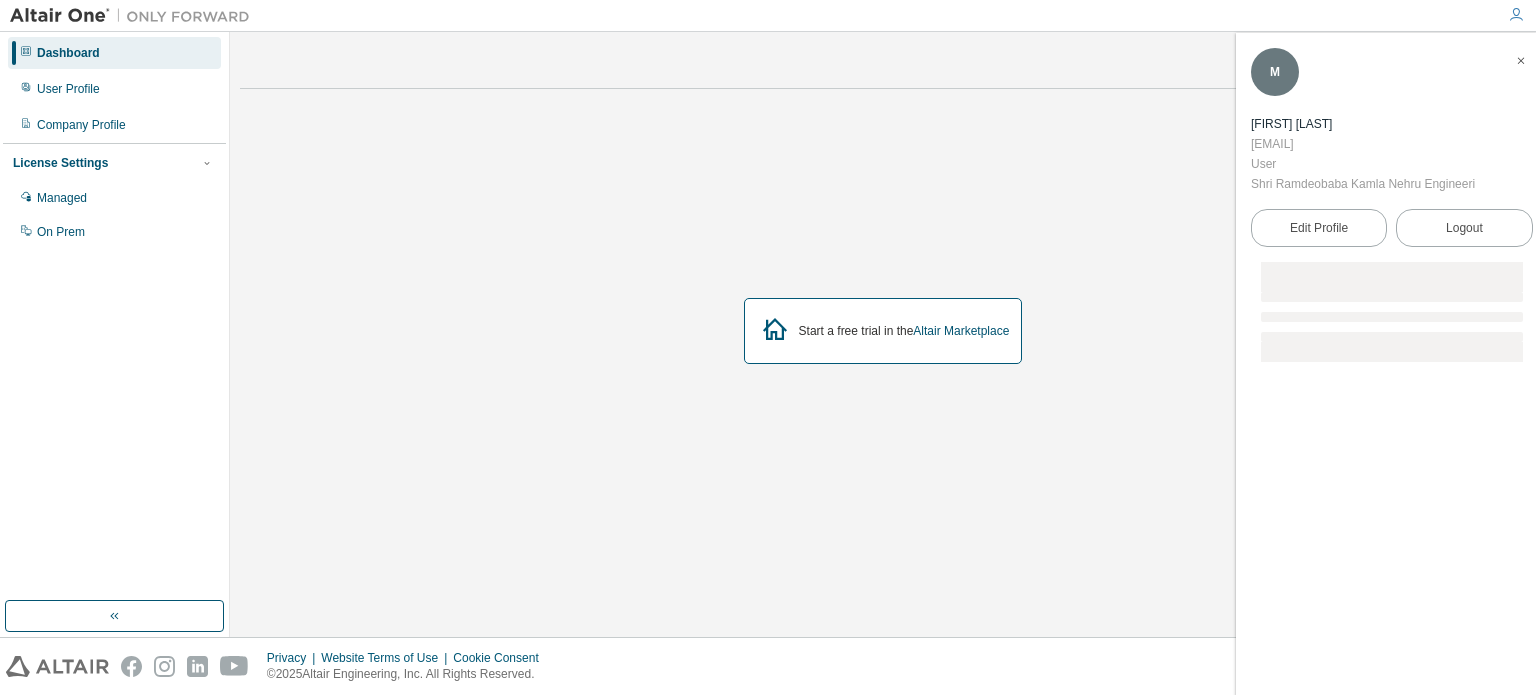 click at bounding box center [1516, 15] 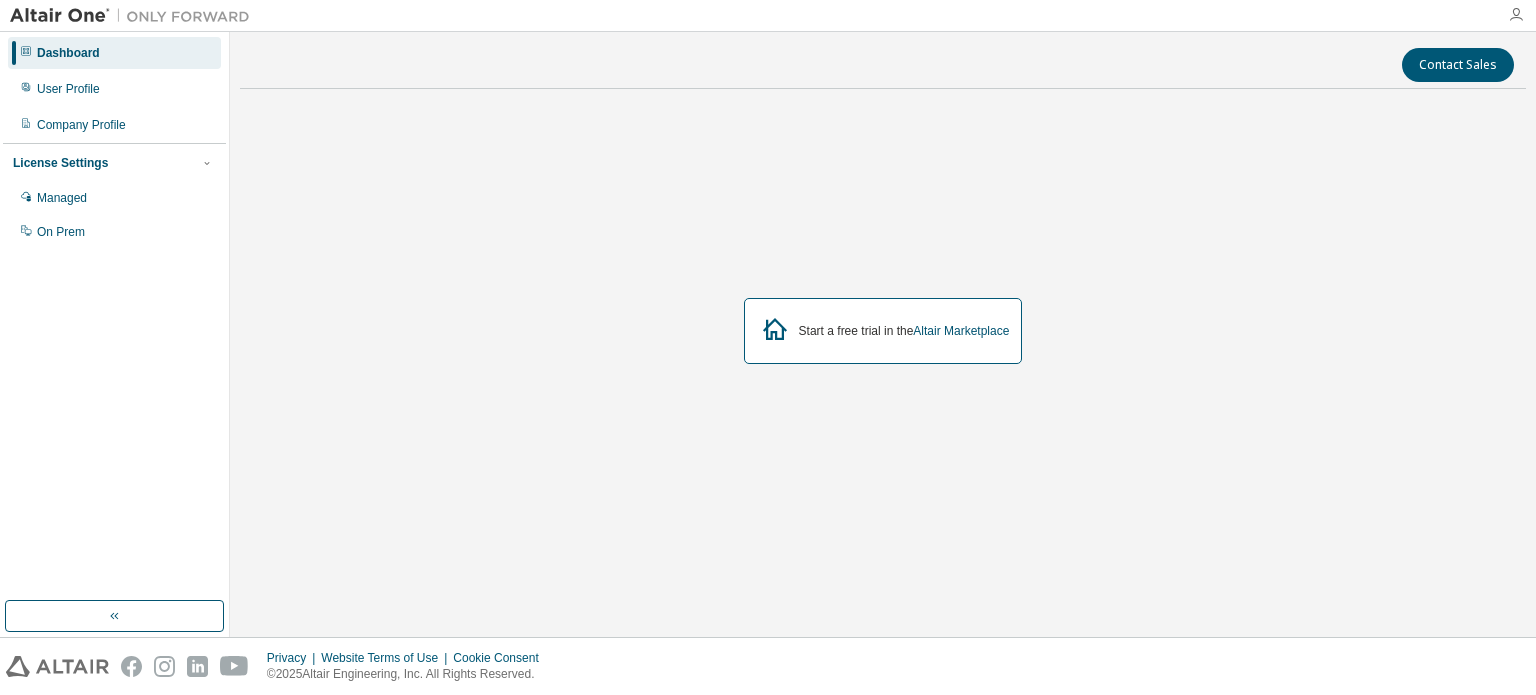 click at bounding box center (1516, 15) 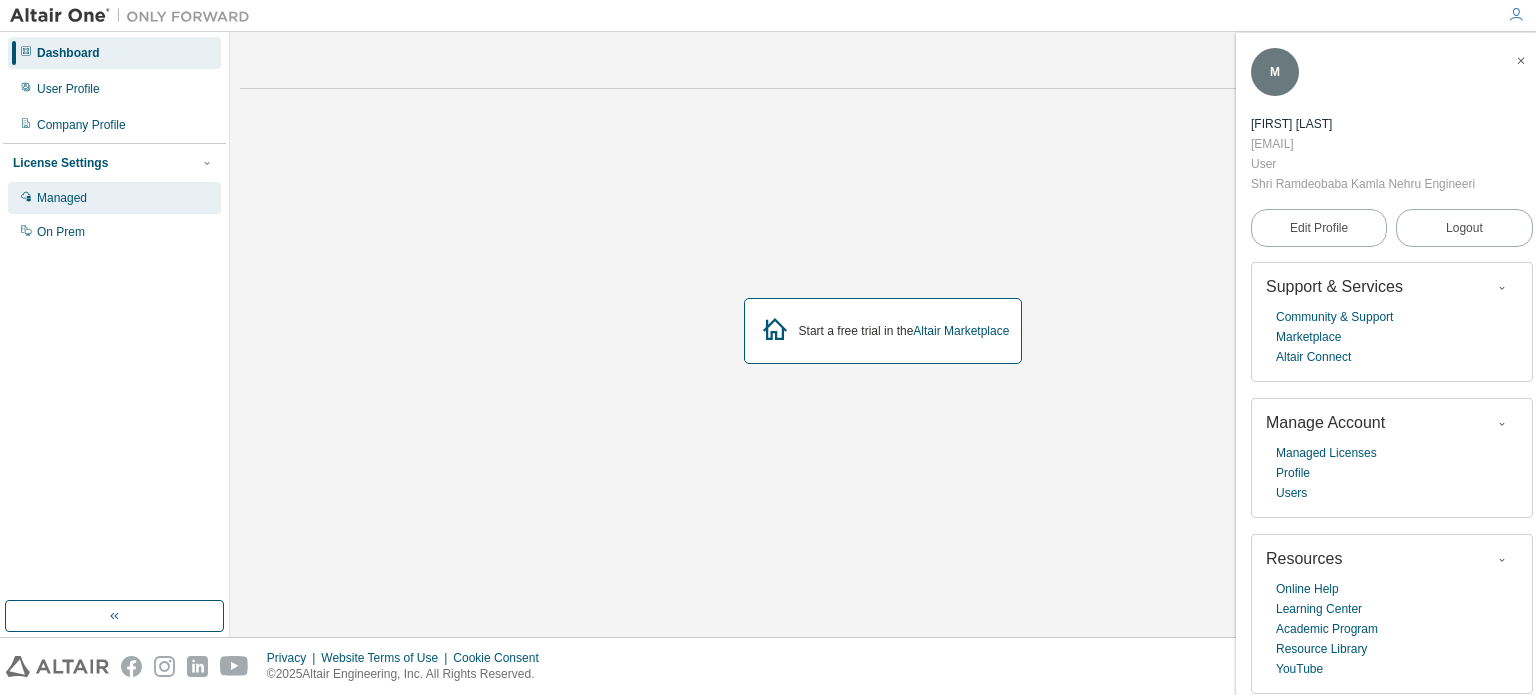 click on "Managed" at bounding box center (62, 198) 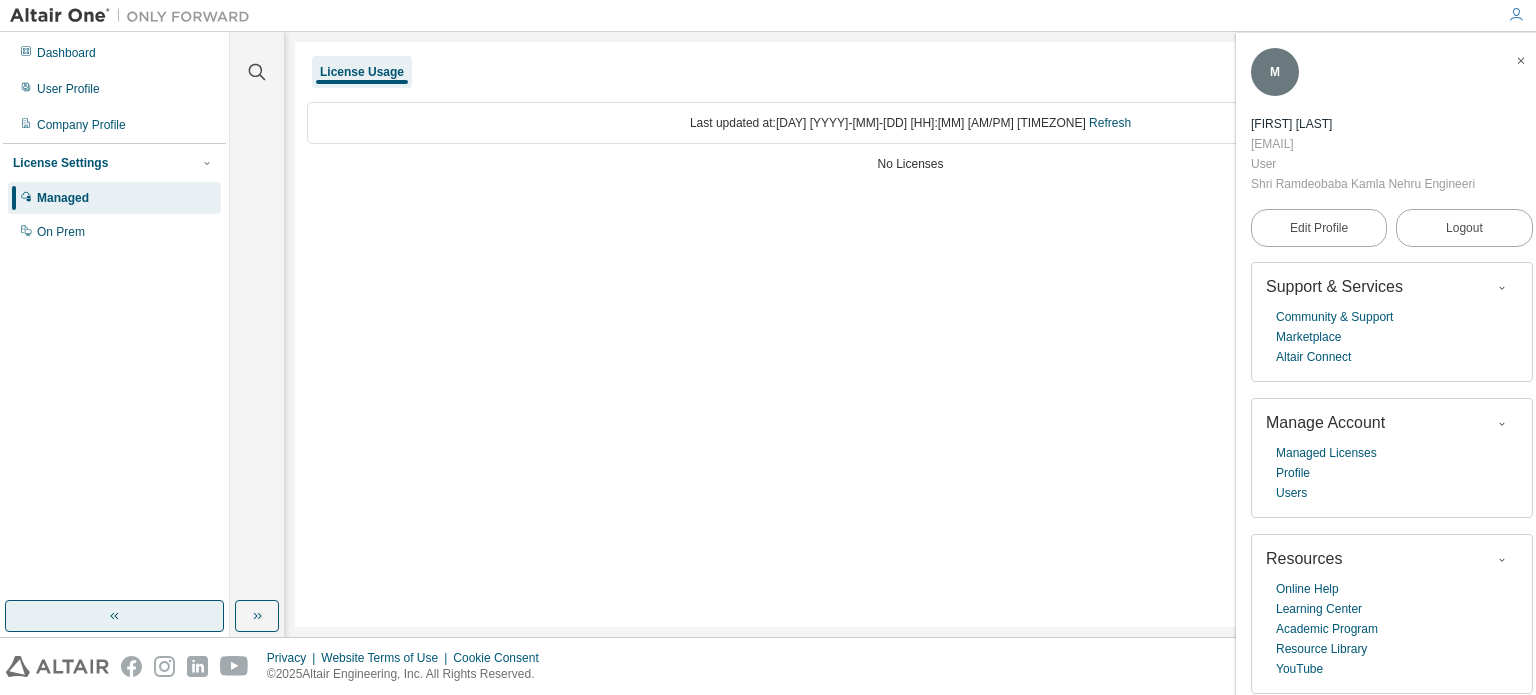 click at bounding box center [114, 616] 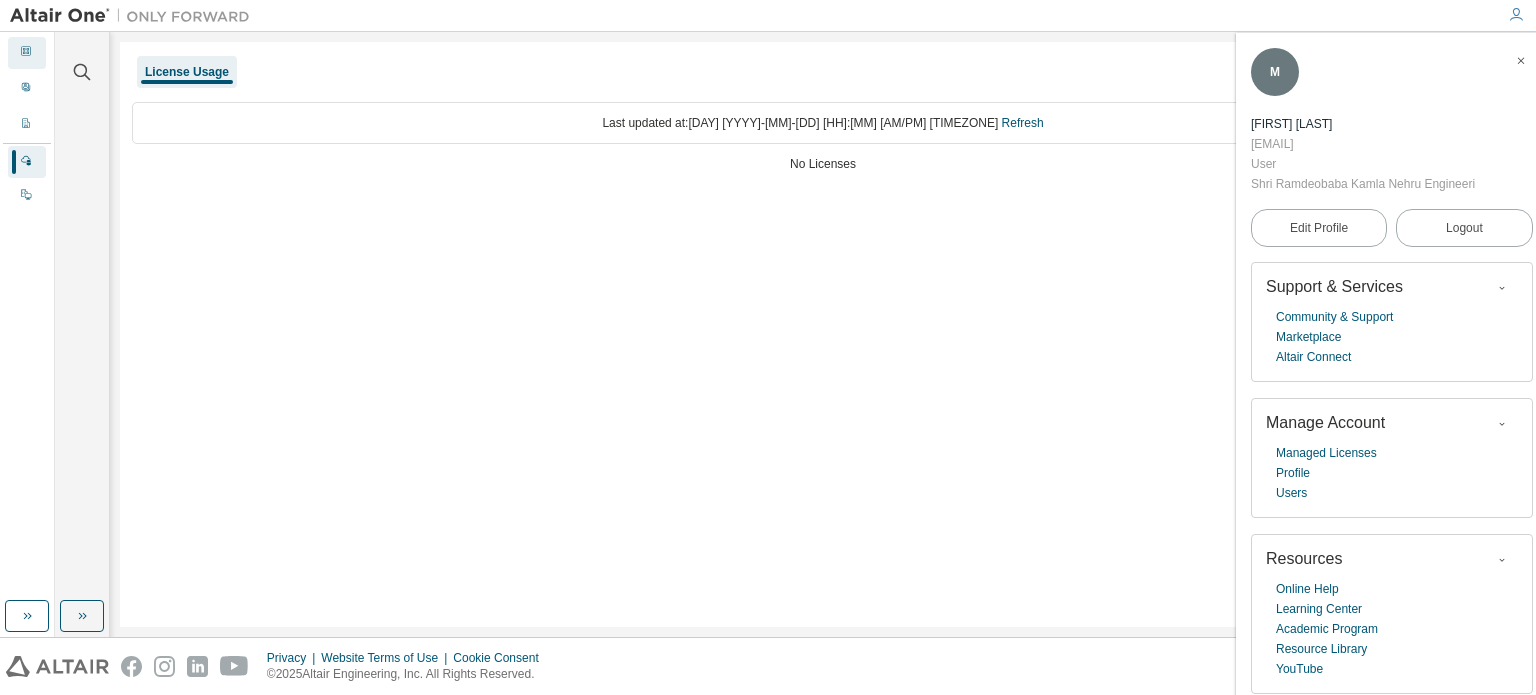 click on "Dashboard" at bounding box center [27, 53] 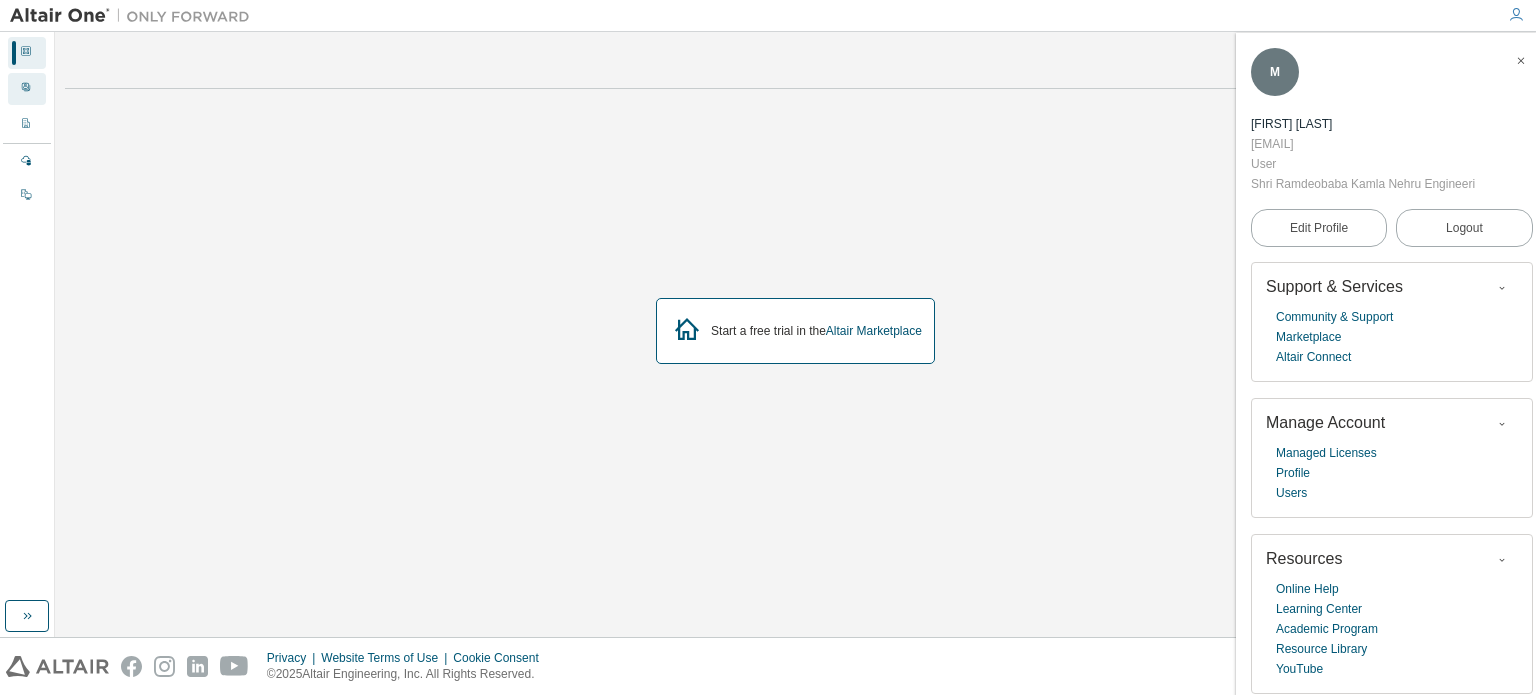 click on "User Profile" at bounding box center [27, 89] 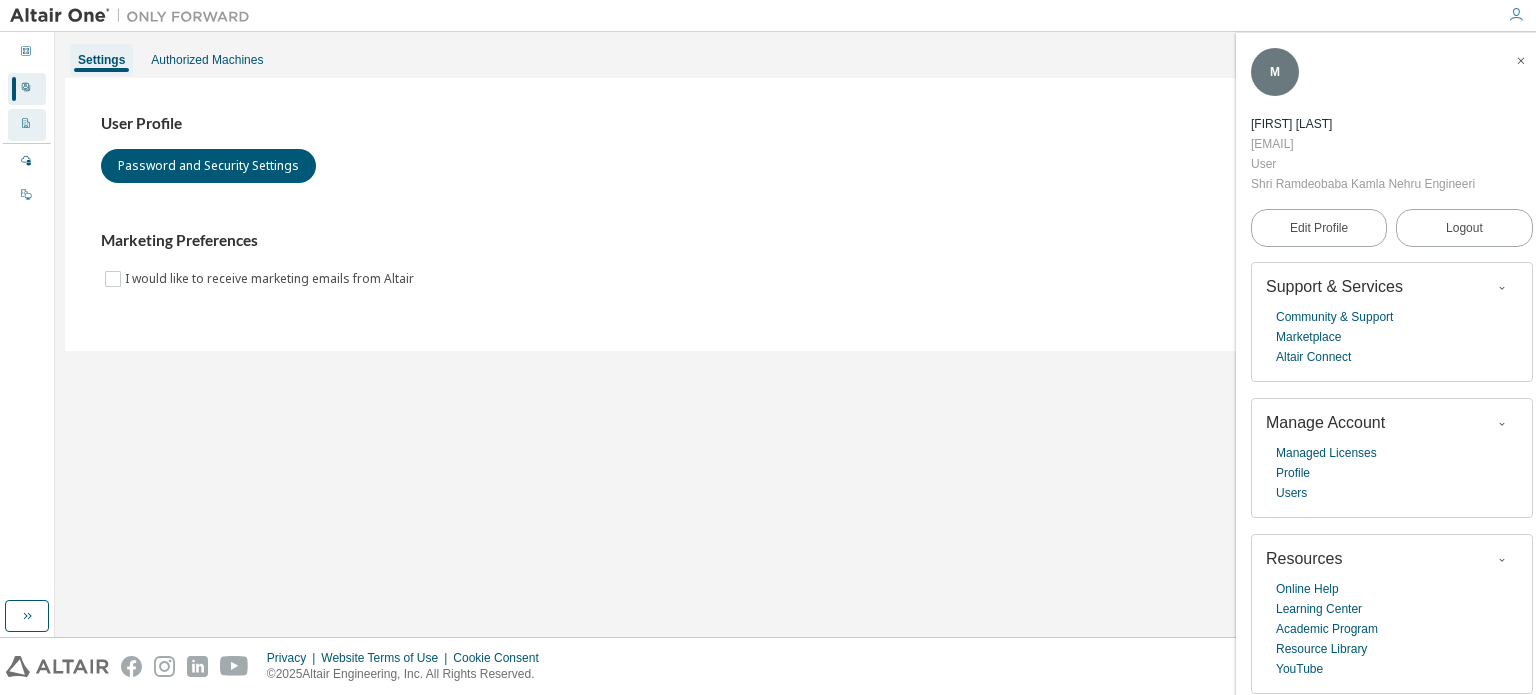 click on "Company Profile" at bounding box center (27, 125) 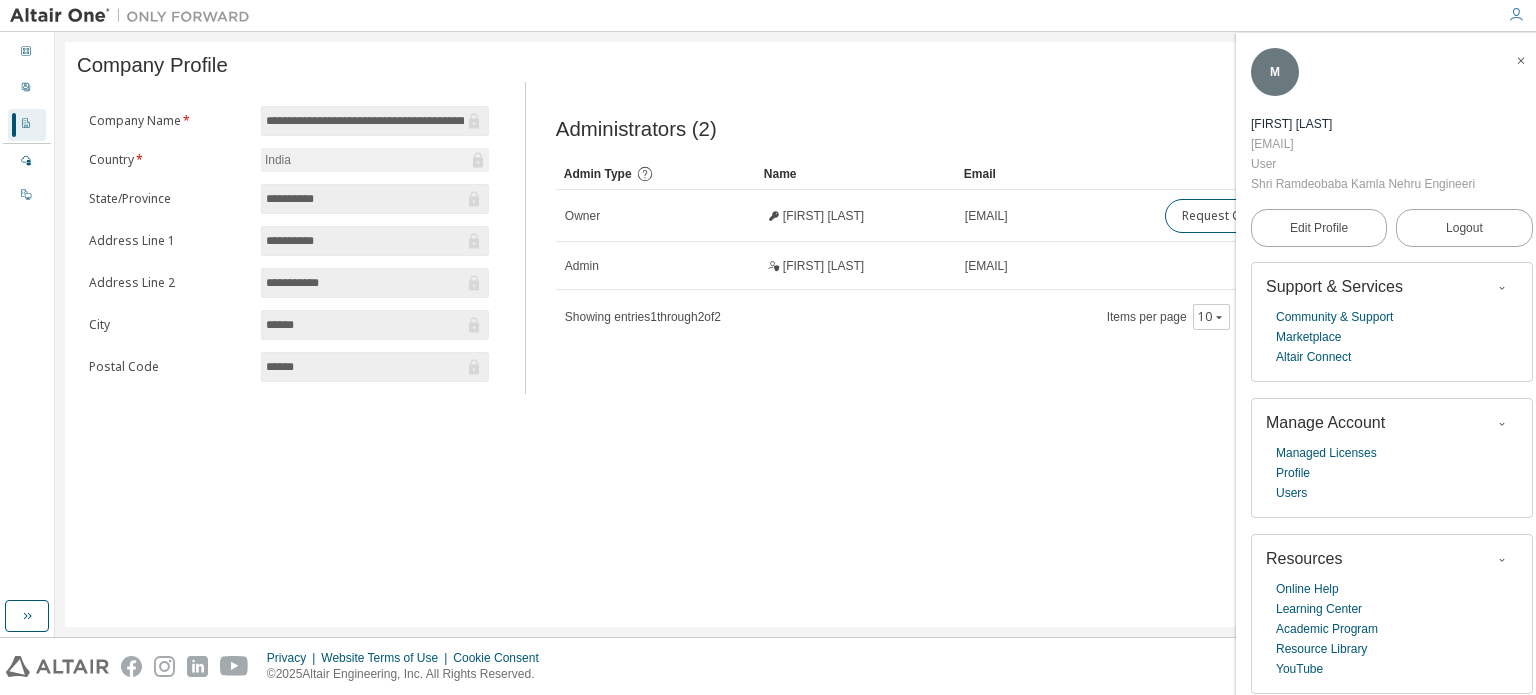 click at bounding box center (1521, 61) 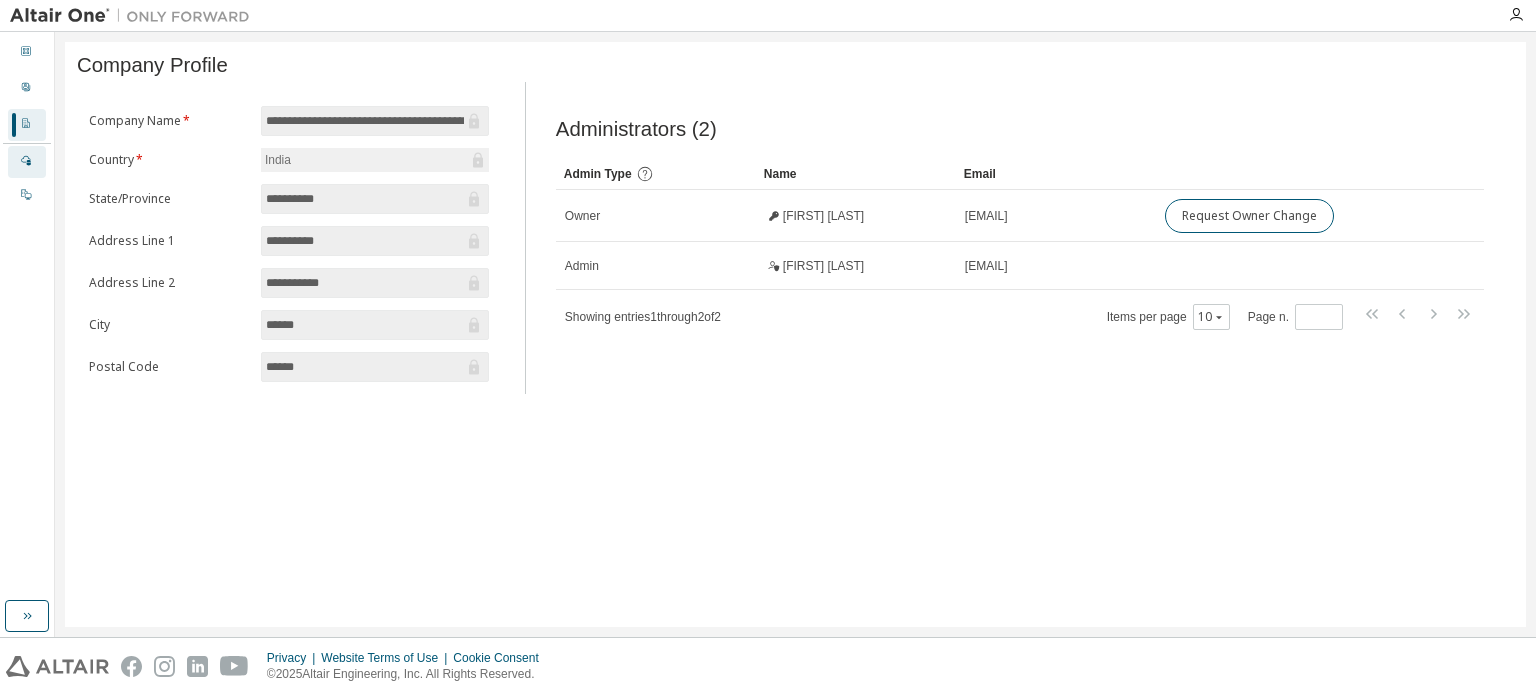 click on "Managed" at bounding box center [27, 162] 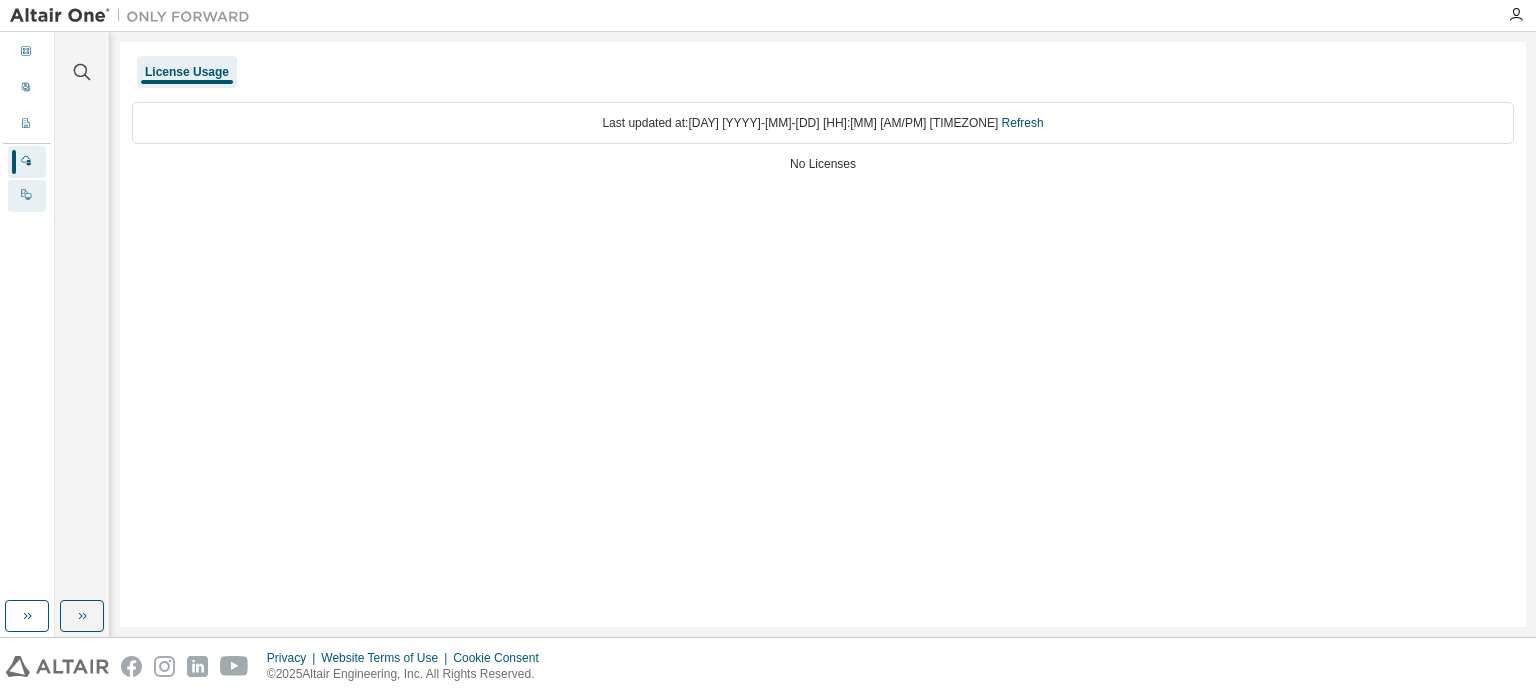 click at bounding box center (26, 196) 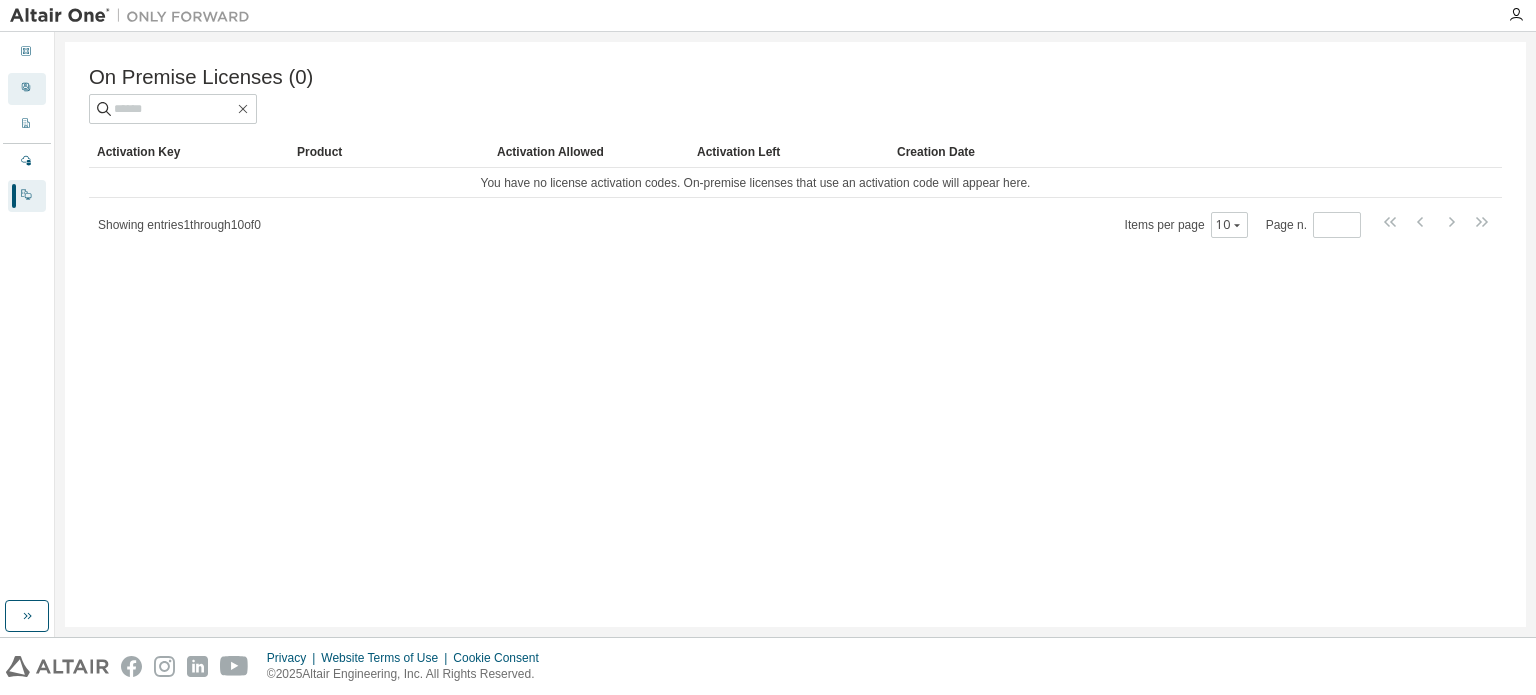click on "User Profile" at bounding box center (27, 89) 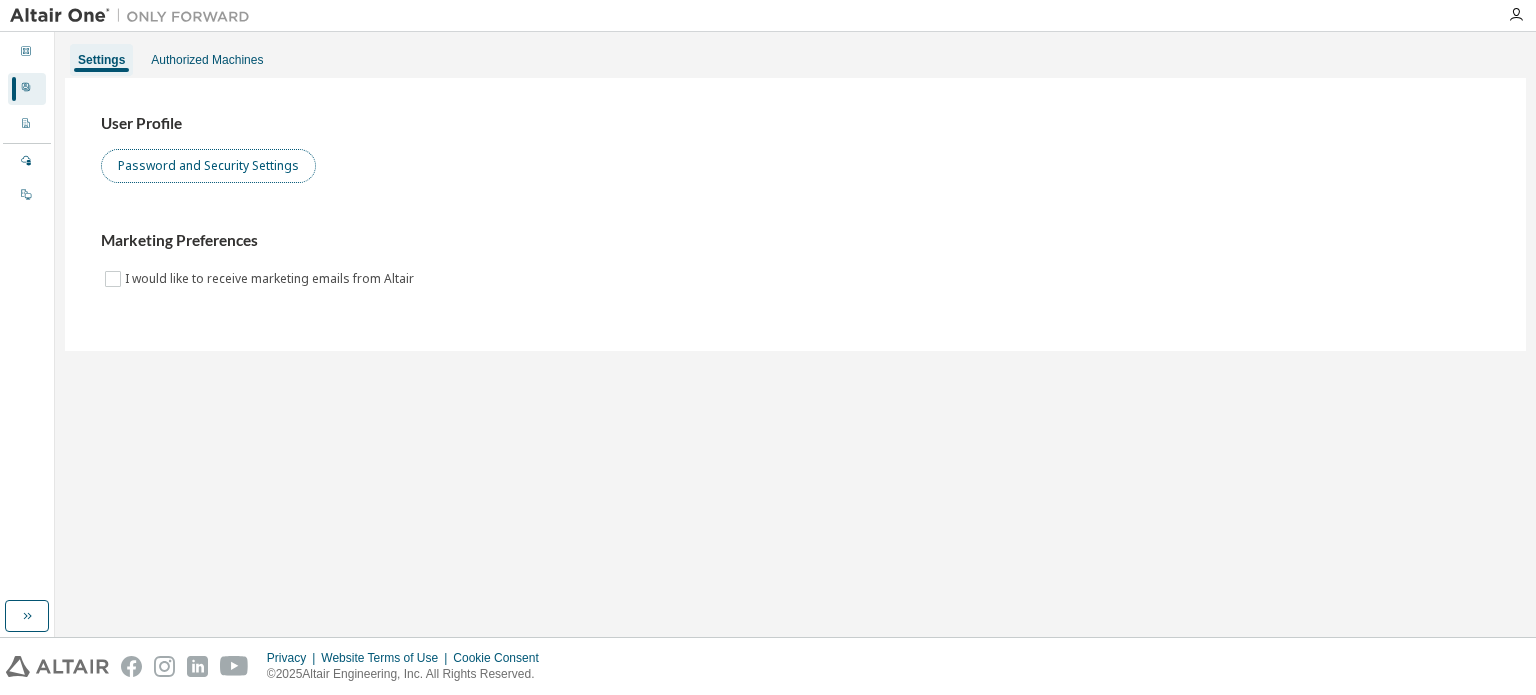 click on "Password and Security Settings" at bounding box center (208, 166) 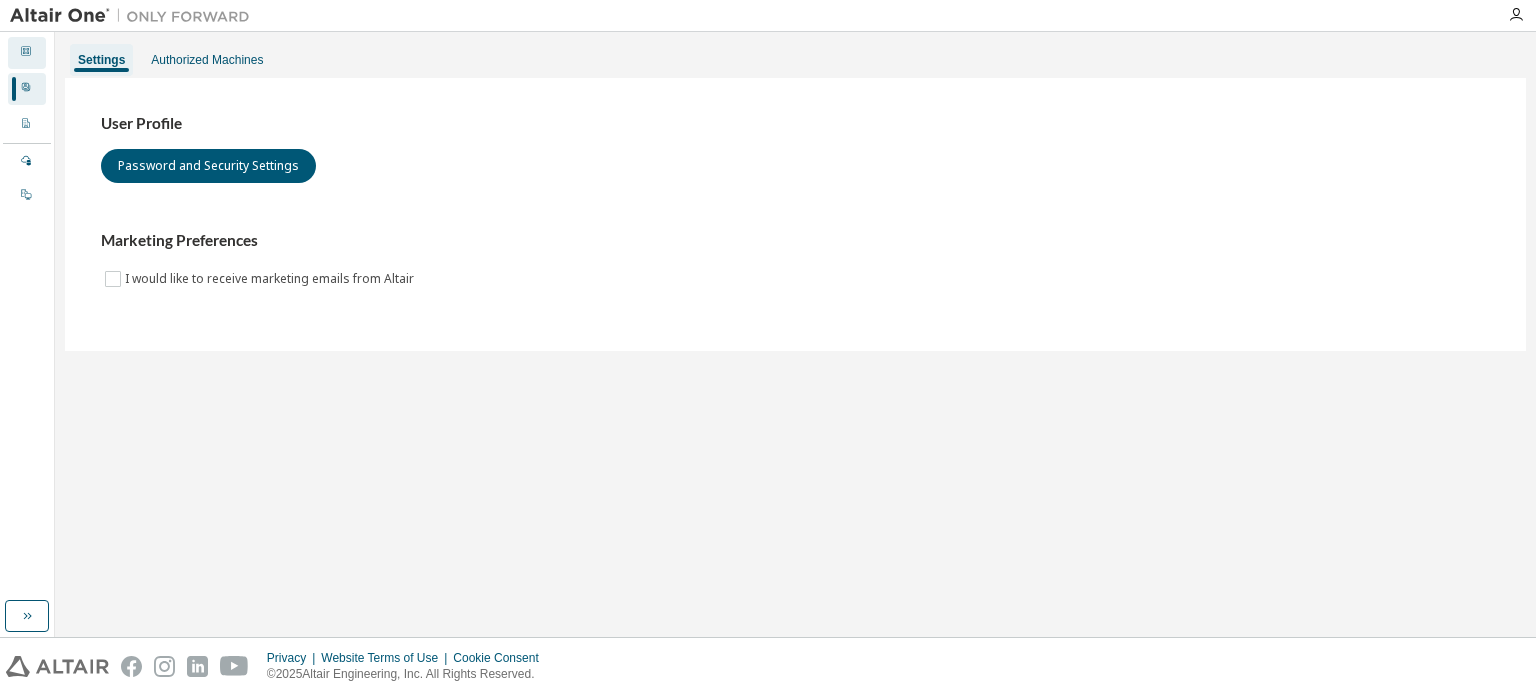 click 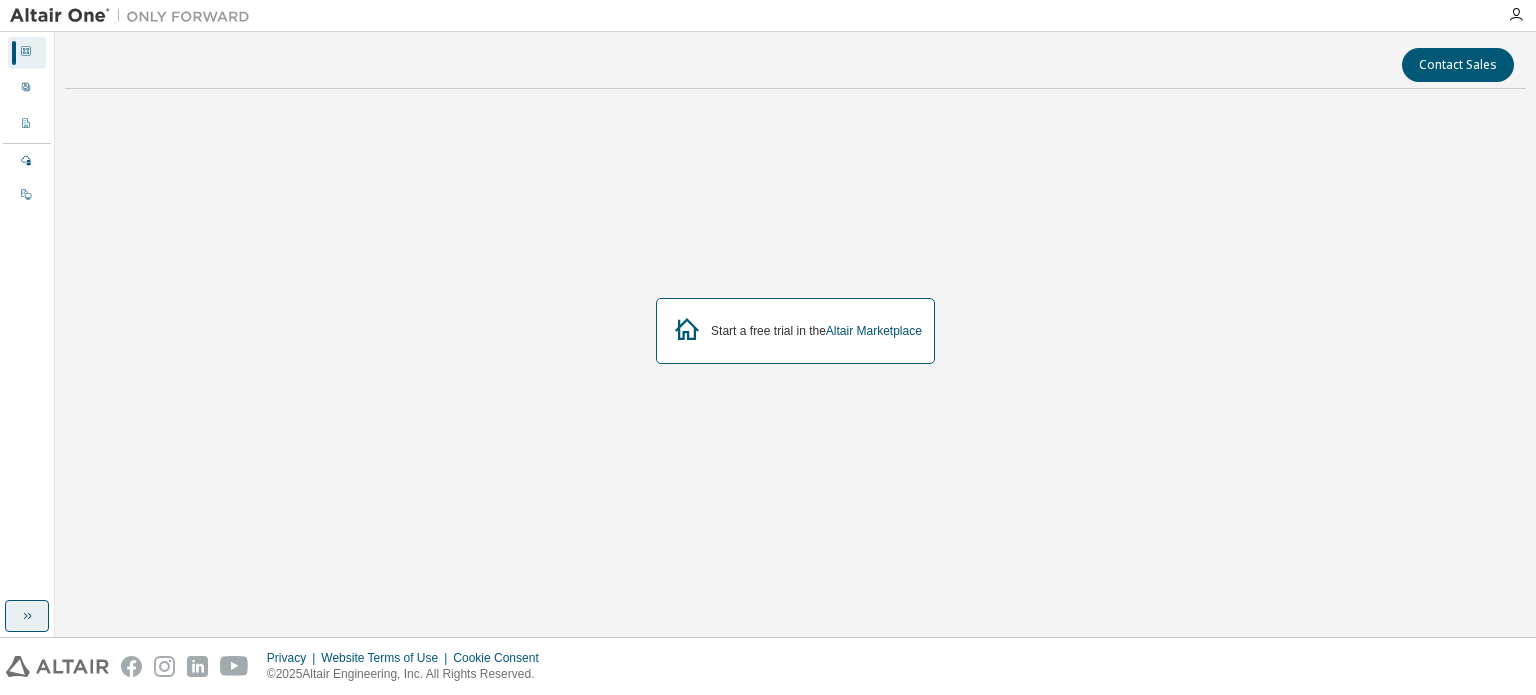 click at bounding box center (27, 616) 